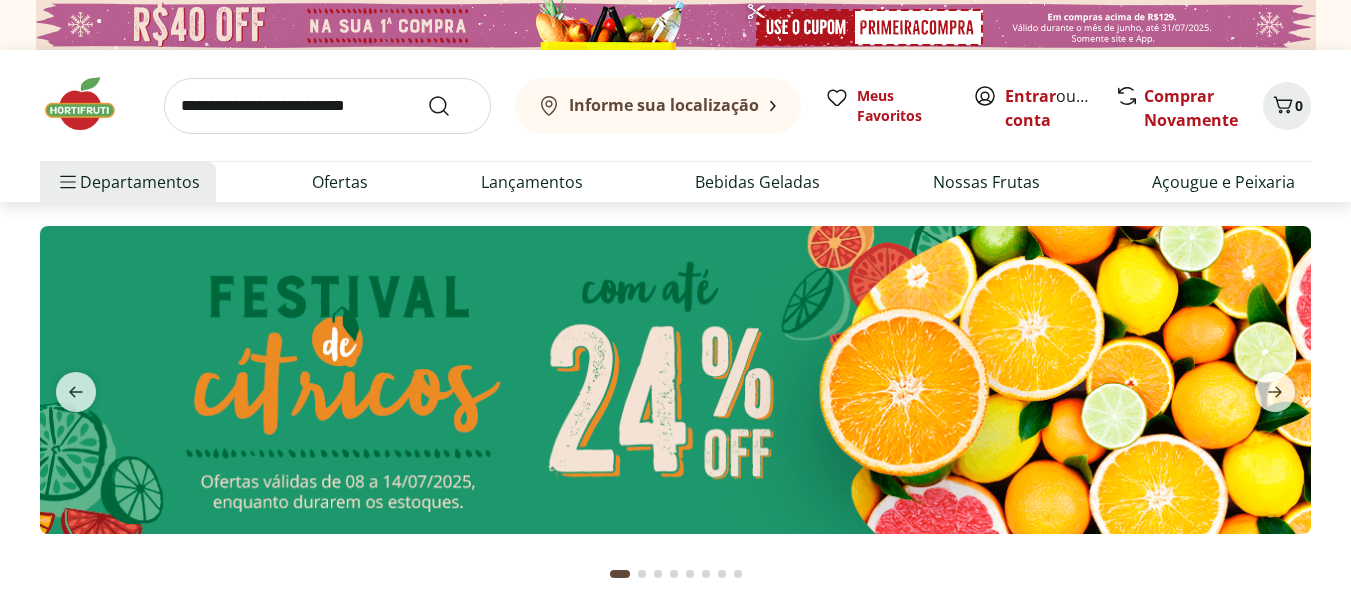 scroll, scrollTop: 0, scrollLeft: 0, axis: both 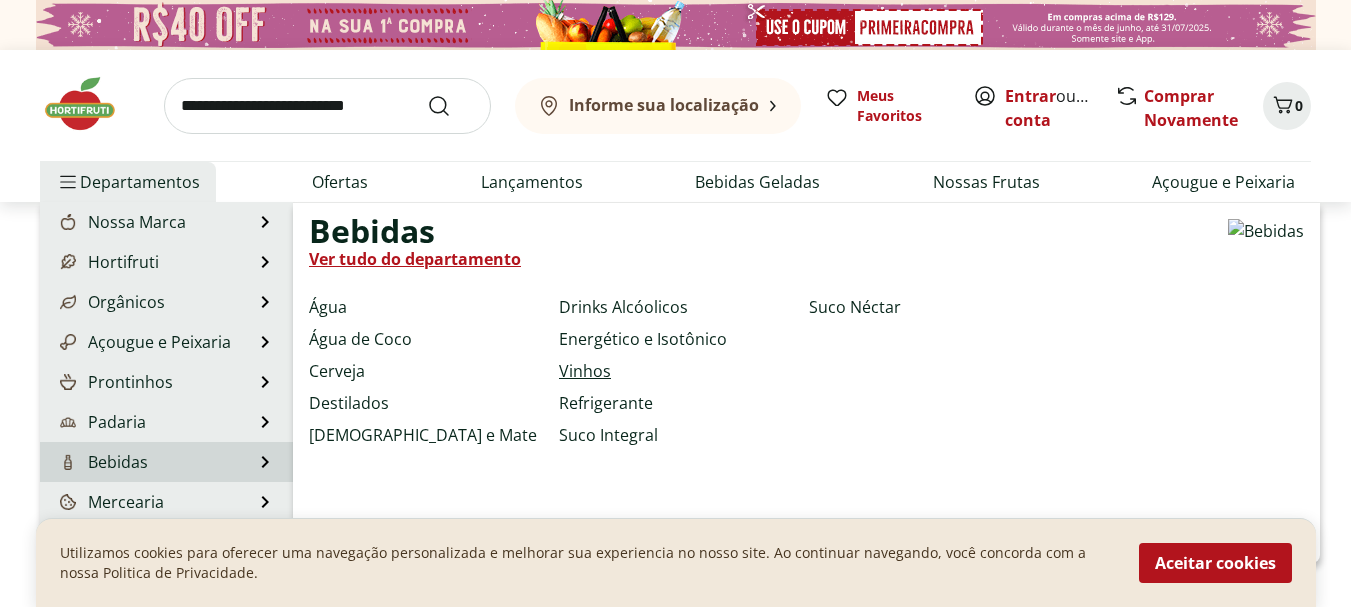 click on "Vinhos" at bounding box center (585, 371) 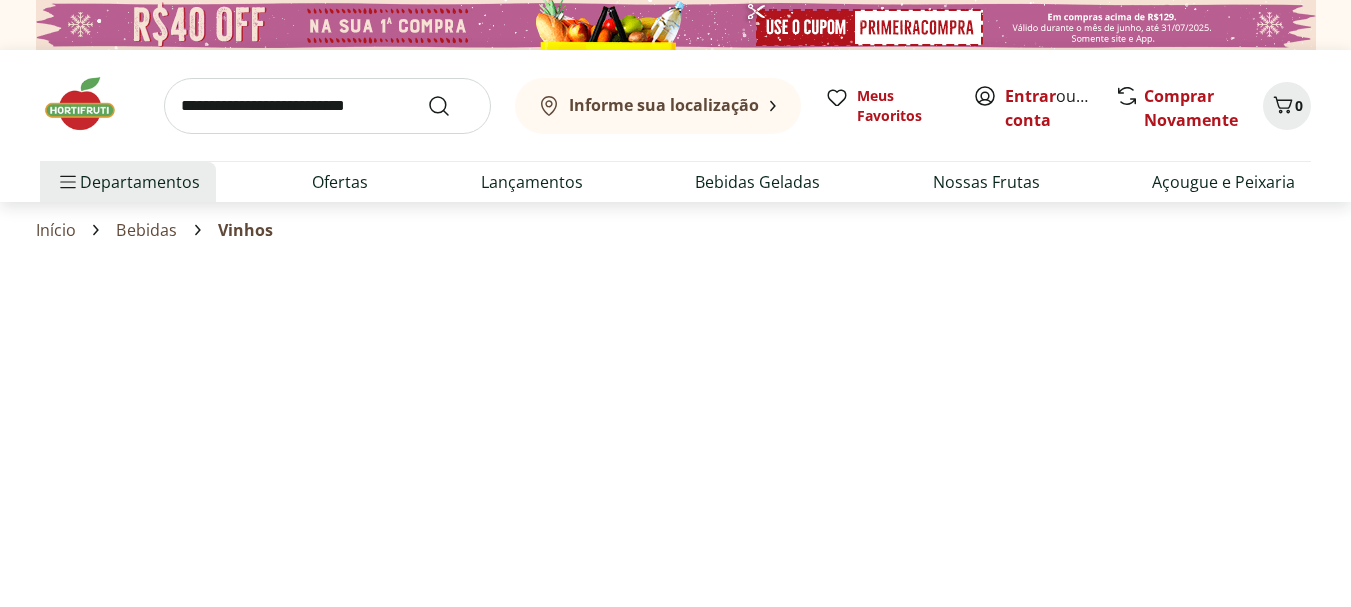 select on "**********" 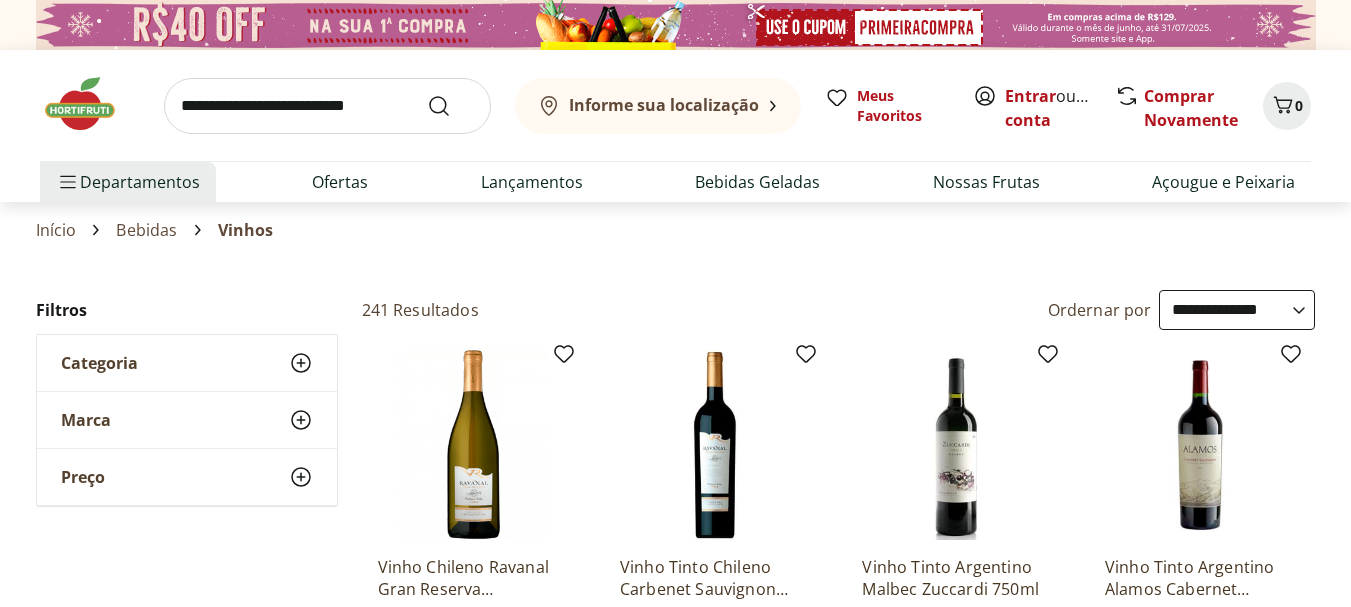 scroll, scrollTop: 100, scrollLeft: 0, axis: vertical 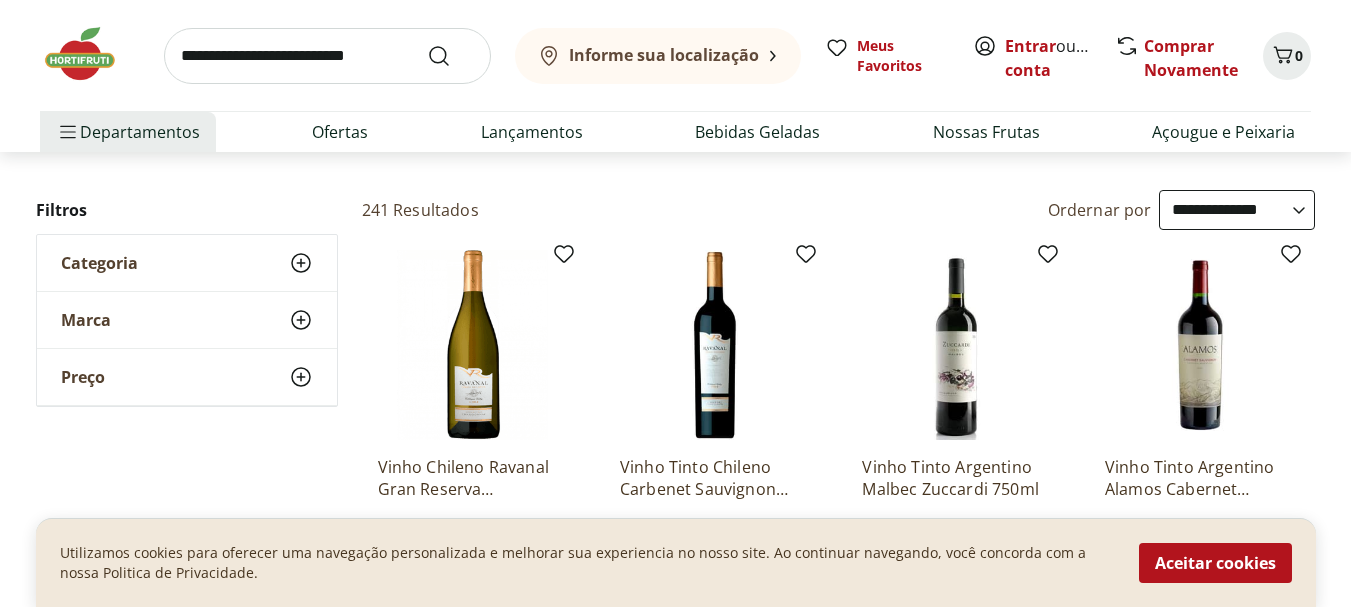 click at bounding box center (715, 345) 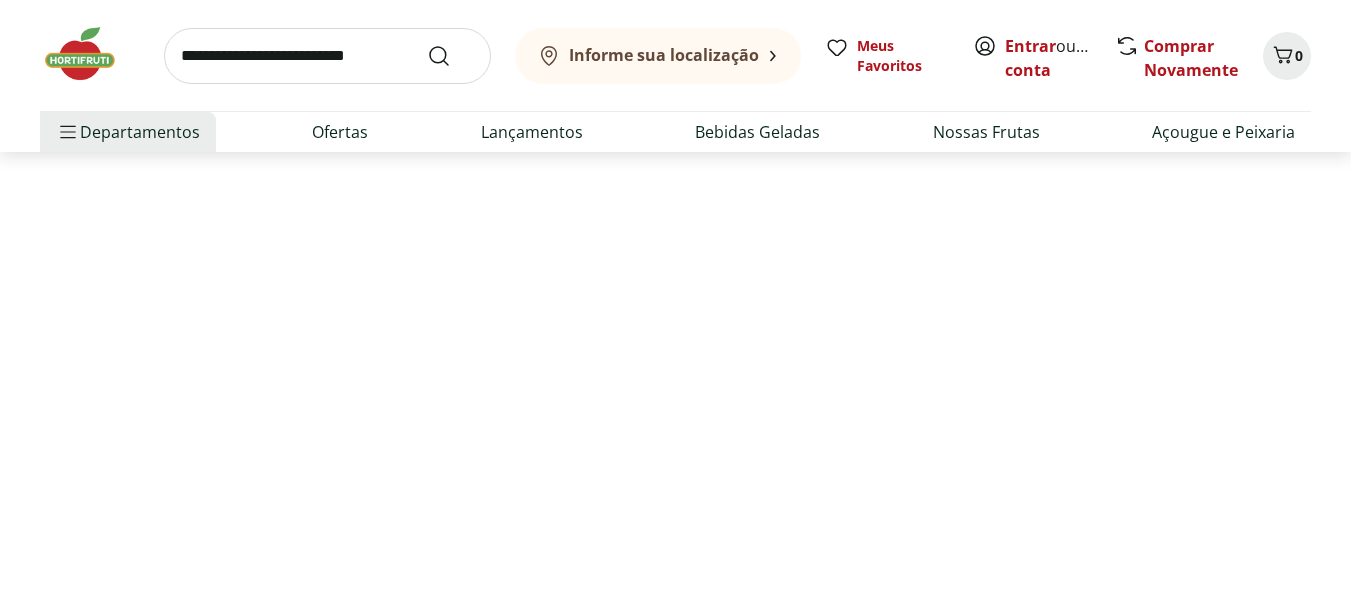 scroll, scrollTop: 0, scrollLeft: 0, axis: both 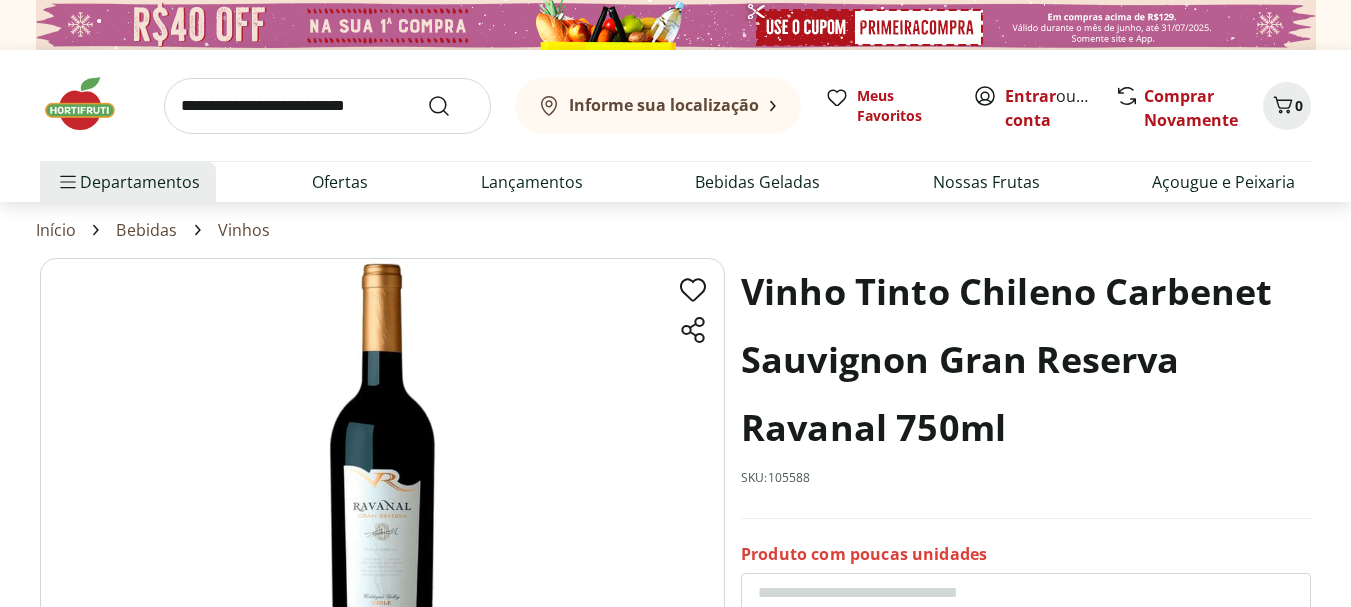 select on "**********" 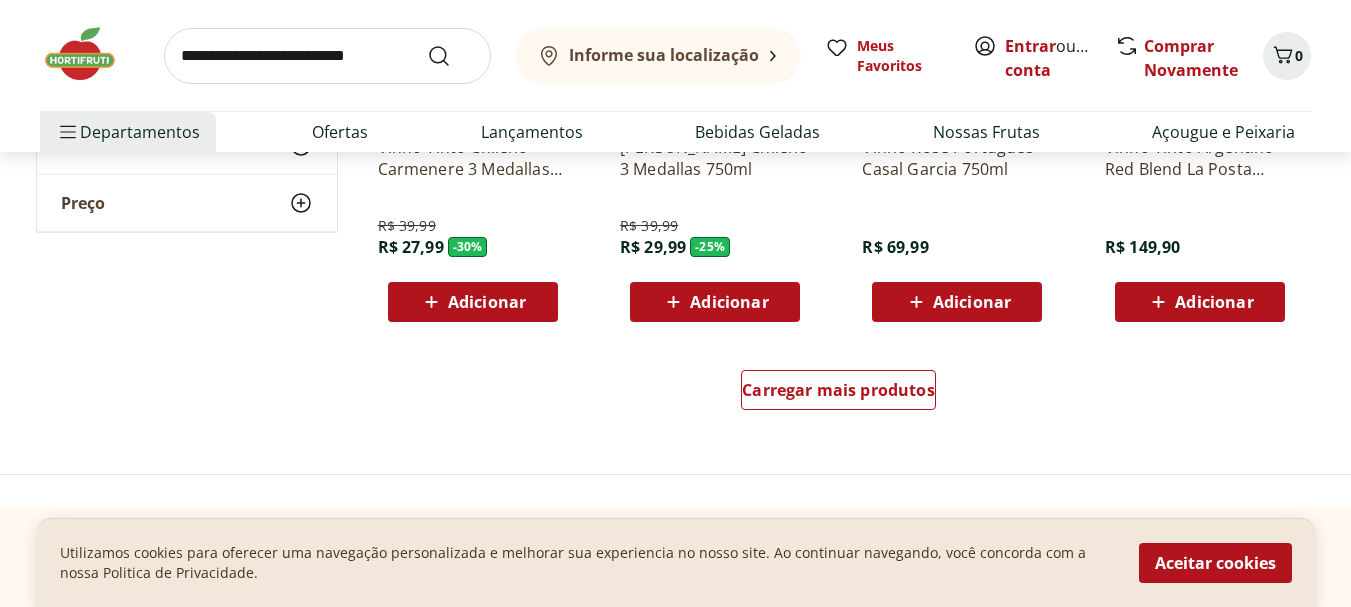scroll, scrollTop: 1400, scrollLeft: 0, axis: vertical 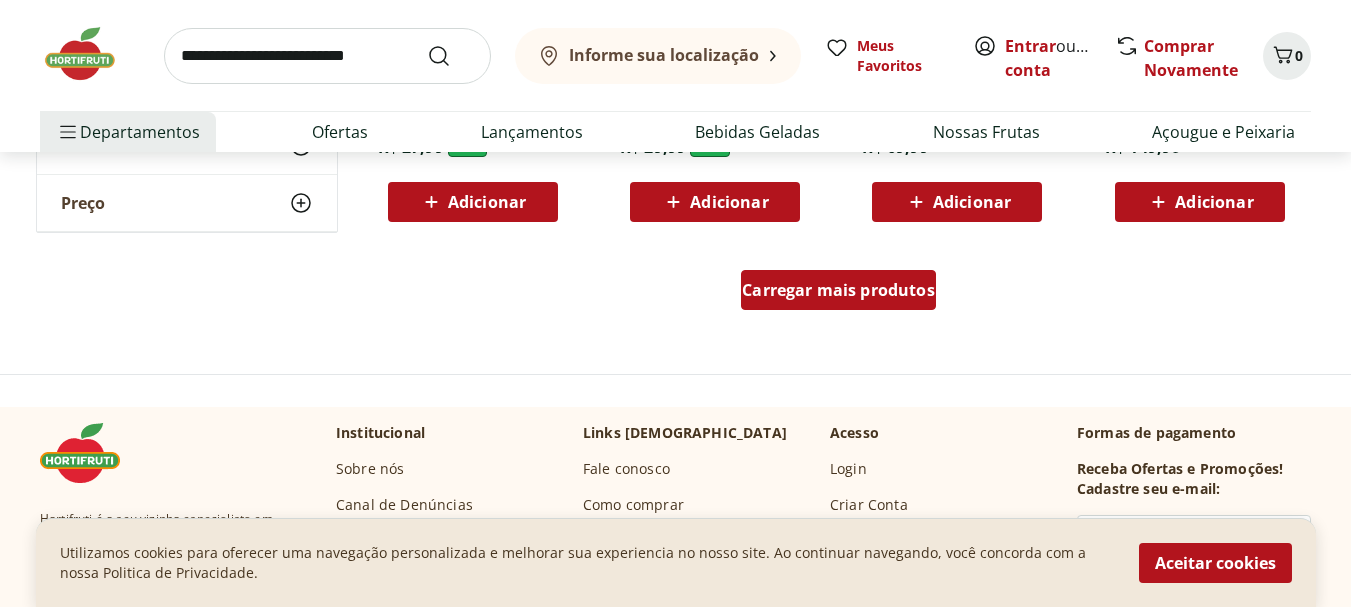 click on "Carregar mais produtos" at bounding box center (838, 290) 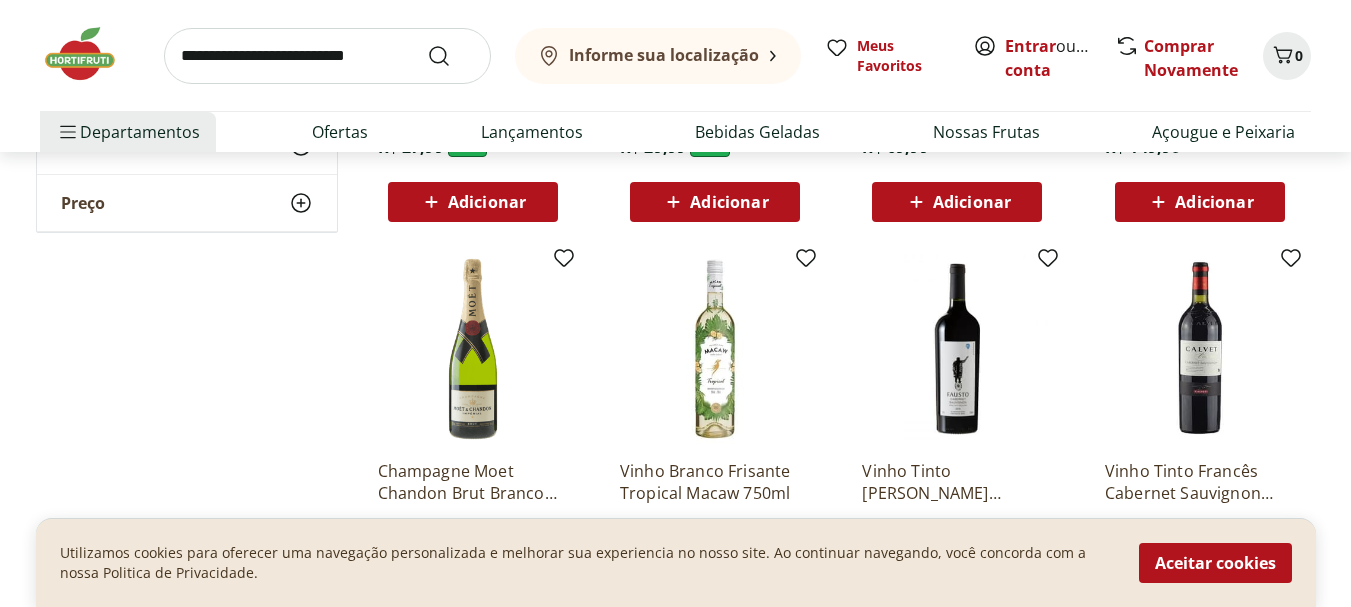 scroll, scrollTop: 1600, scrollLeft: 0, axis: vertical 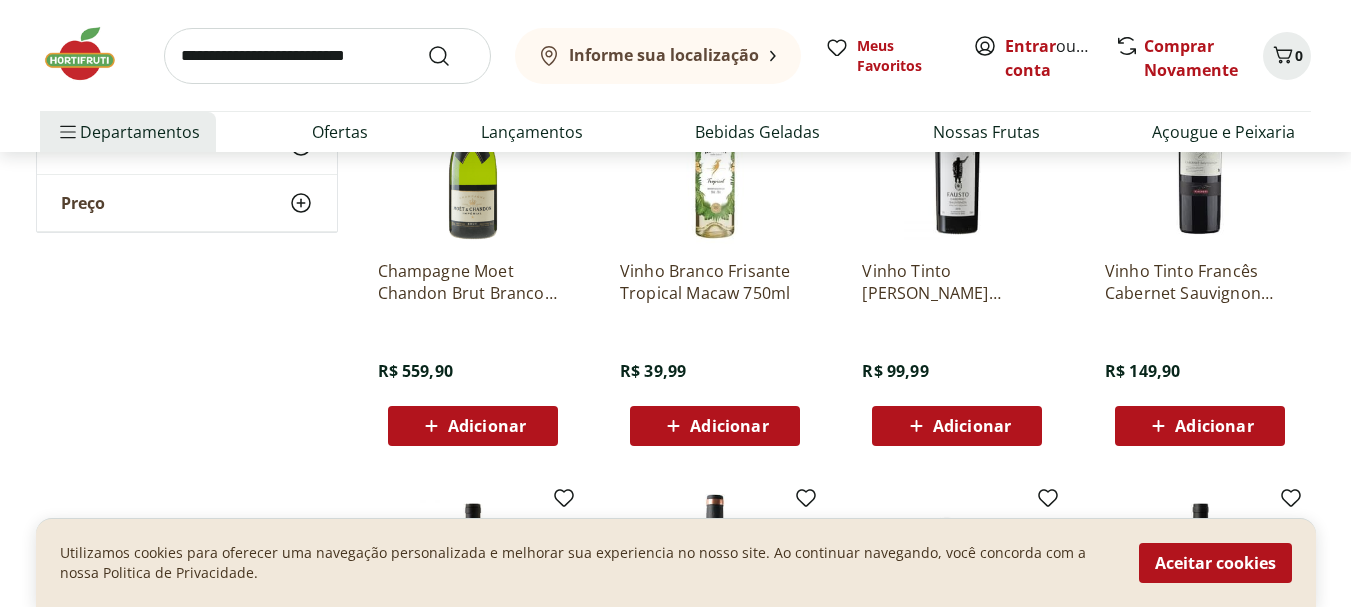 click at bounding box center [957, 149] 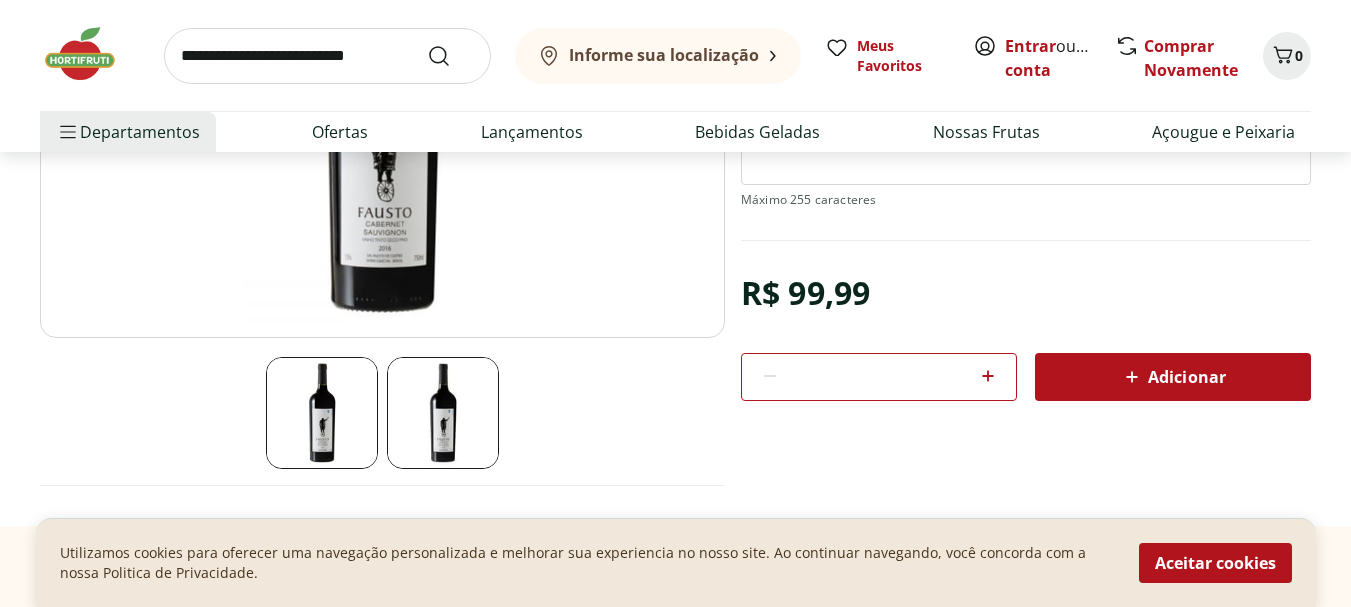 scroll, scrollTop: 500, scrollLeft: 0, axis: vertical 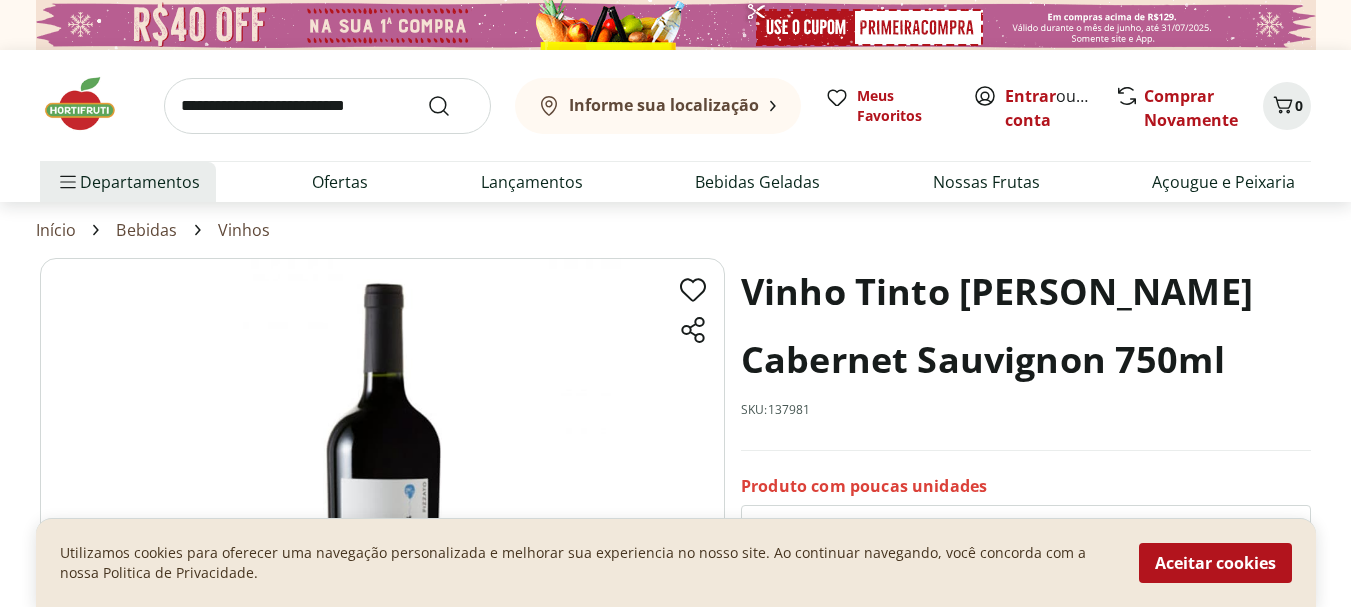 select on "**********" 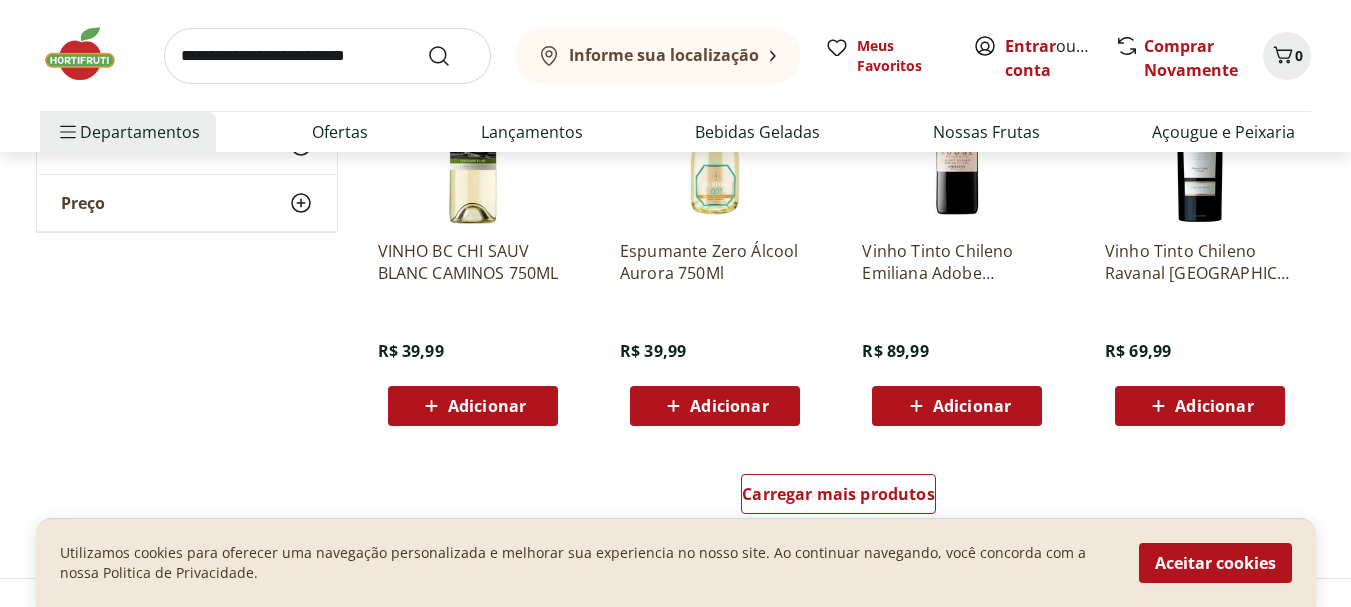 scroll, scrollTop: 2400, scrollLeft: 0, axis: vertical 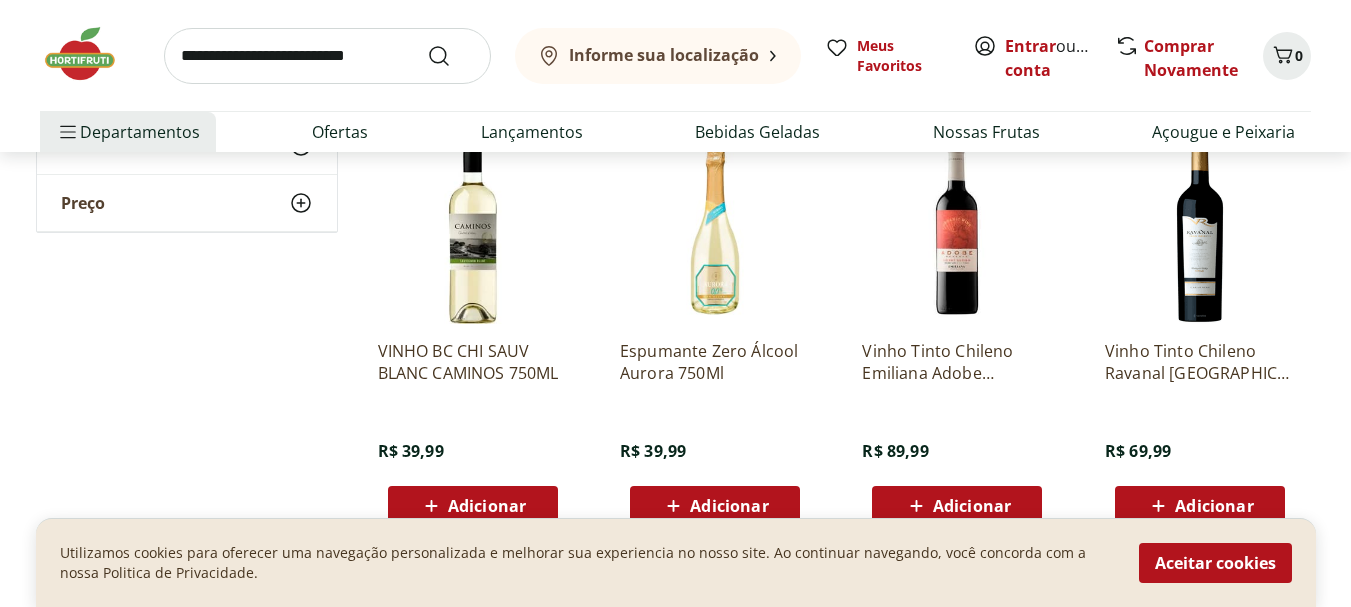 click at bounding box center [957, 229] 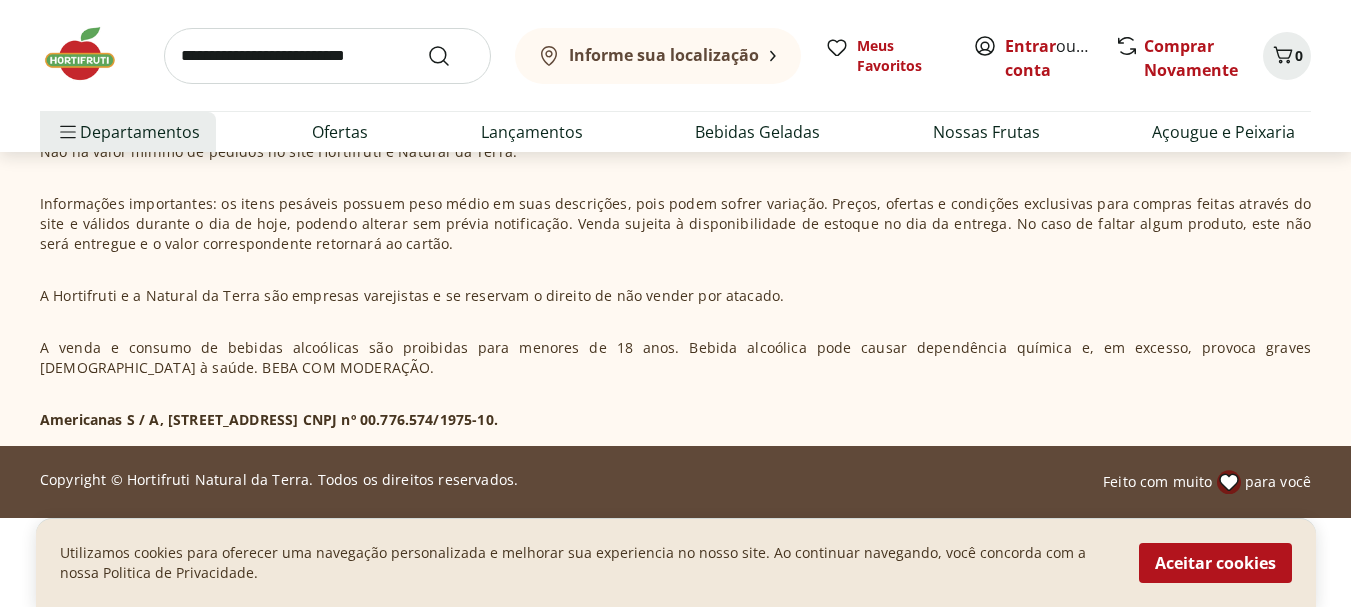 scroll, scrollTop: 1079, scrollLeft: 0, axis: vertical 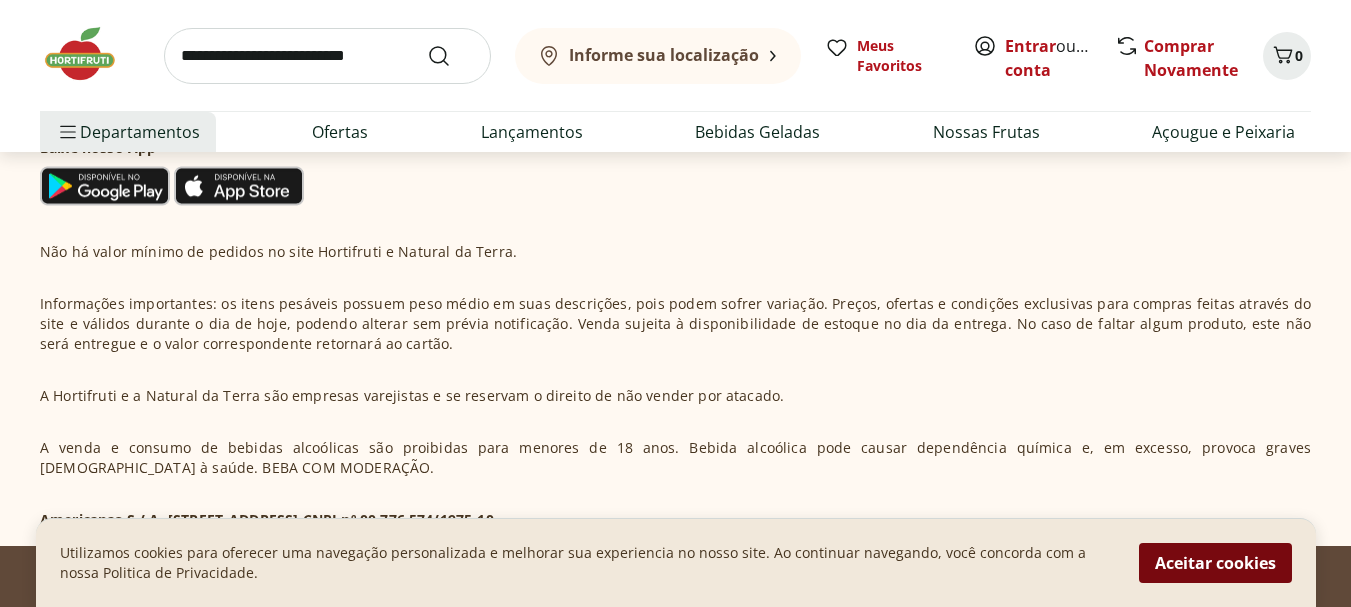 click on "Aceitar cookies" at bounding box center (1215, 563) 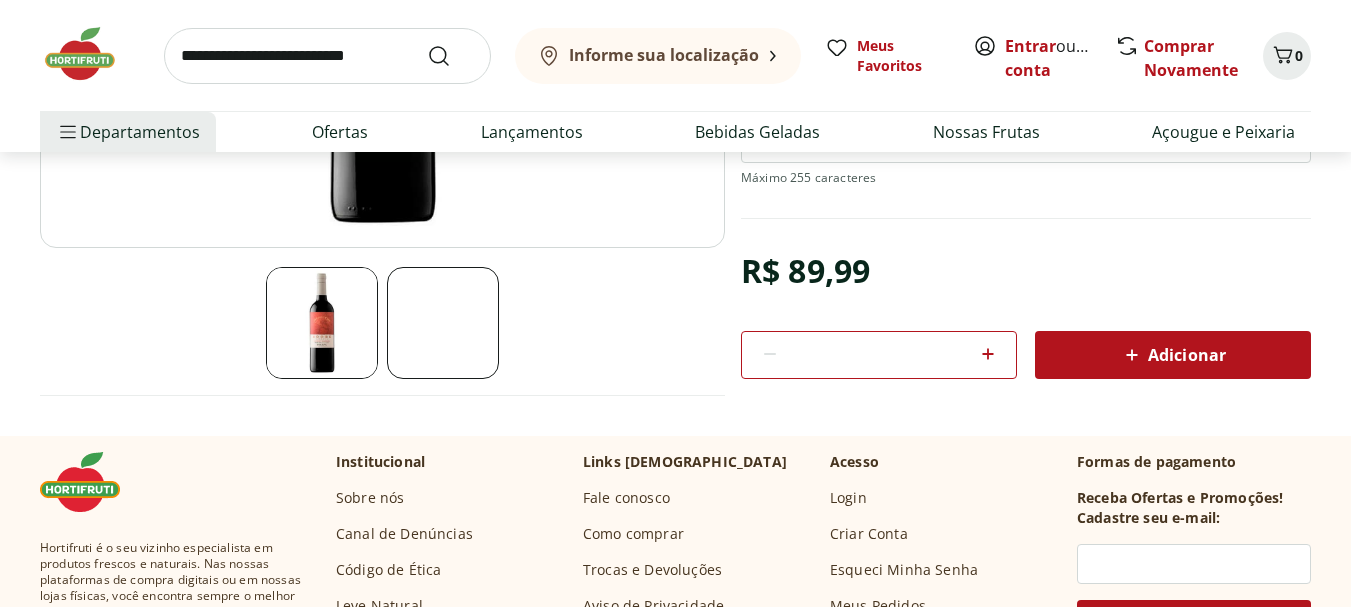 scroll, scrollTop: 290, scrollLeft: 0, axis: vertical 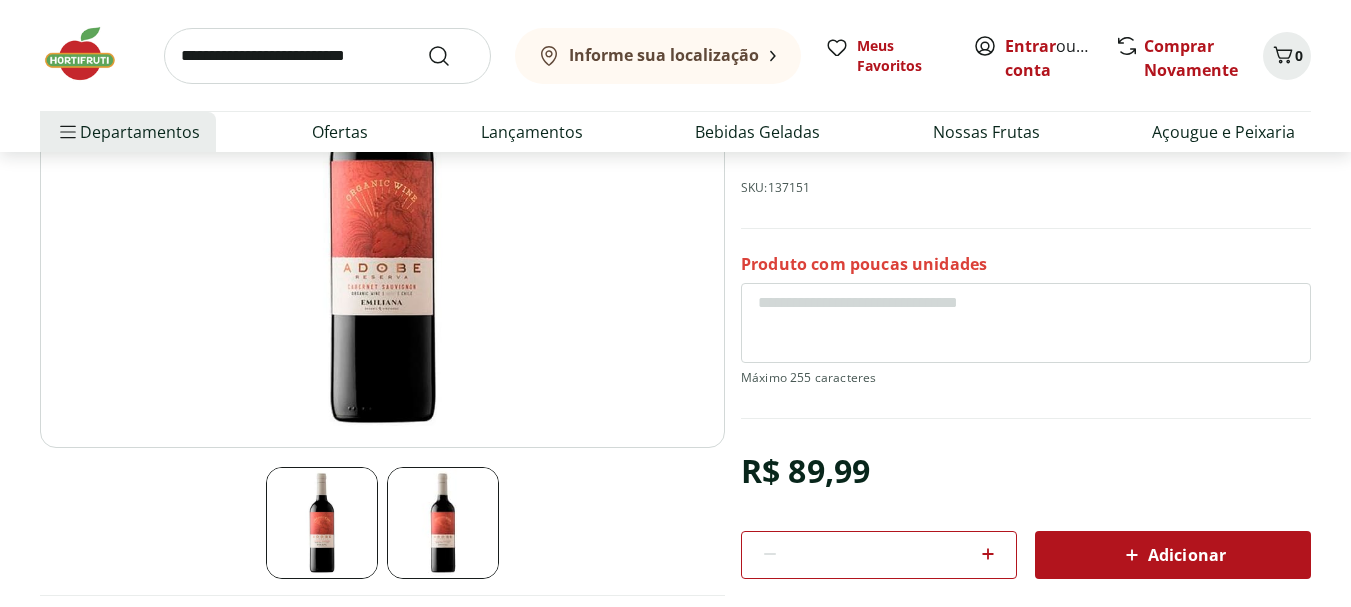 click at bounding box center [382, 208] 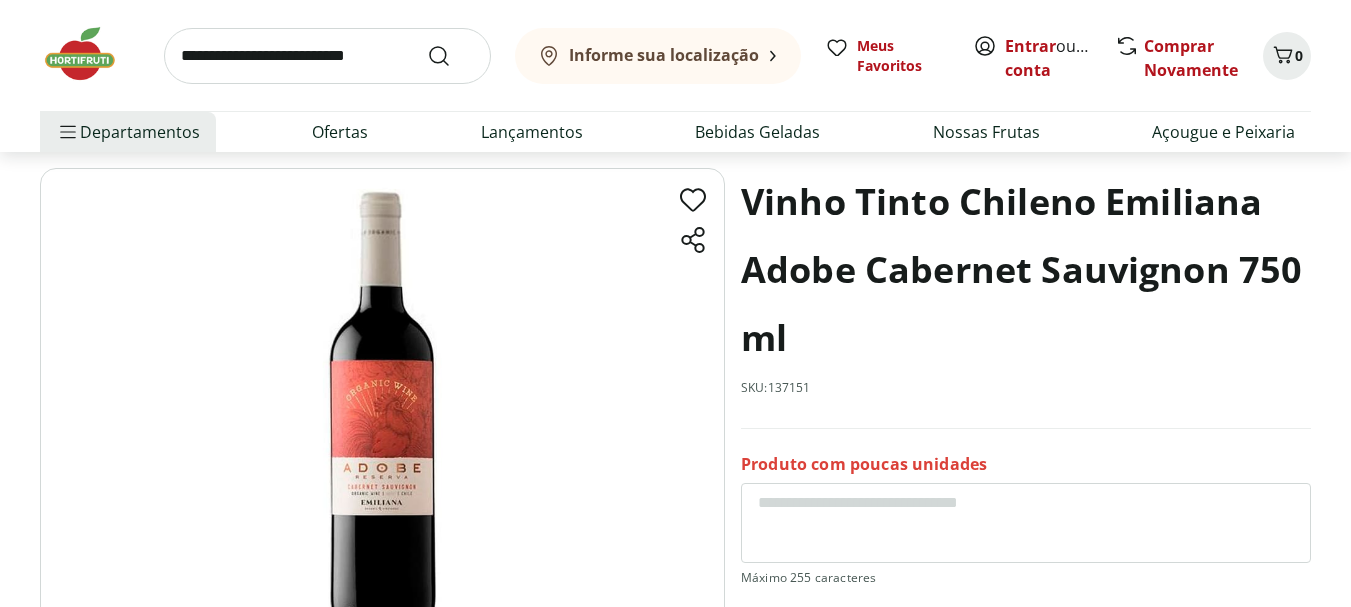 select on "**********" 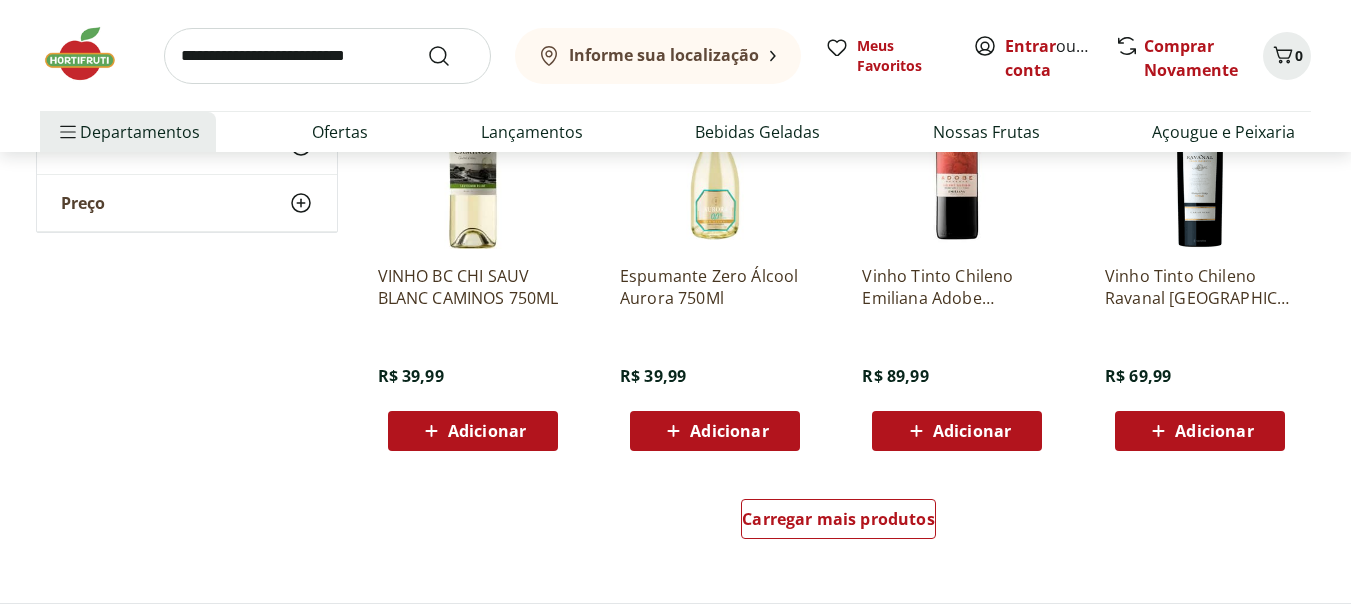 scroll, scrollTop: 2575, scrollLeft: 0, axis: vertical 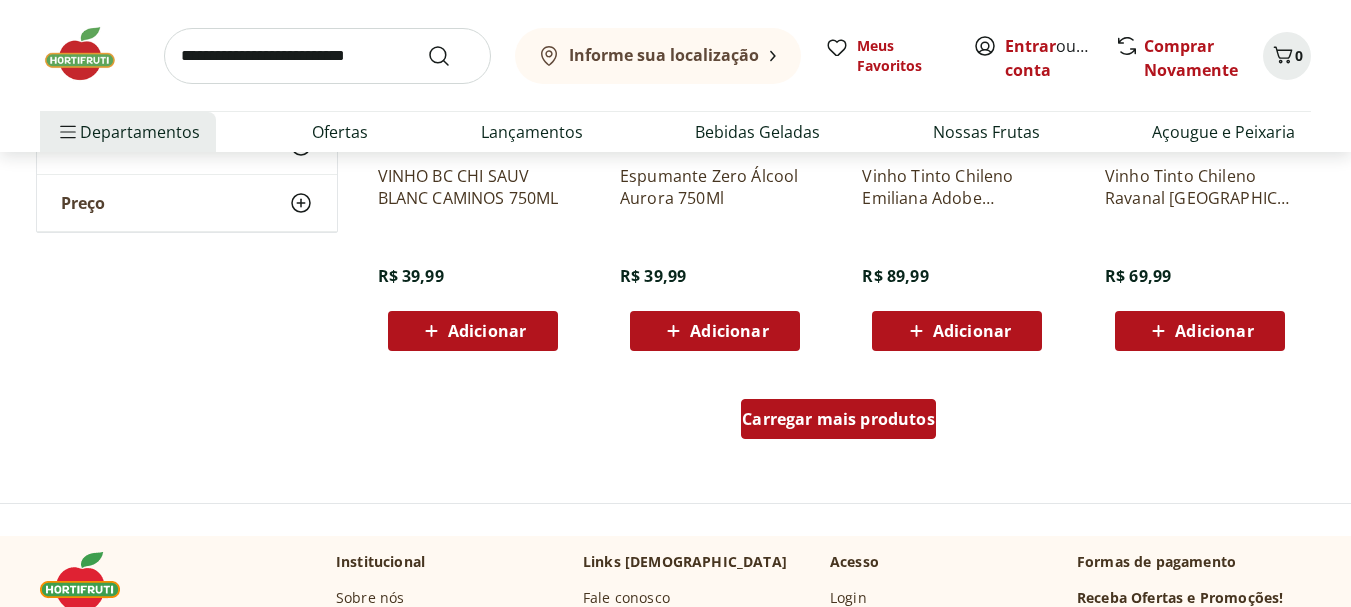 click on "Carregar mais produtos" at bounding box center (838, 419) 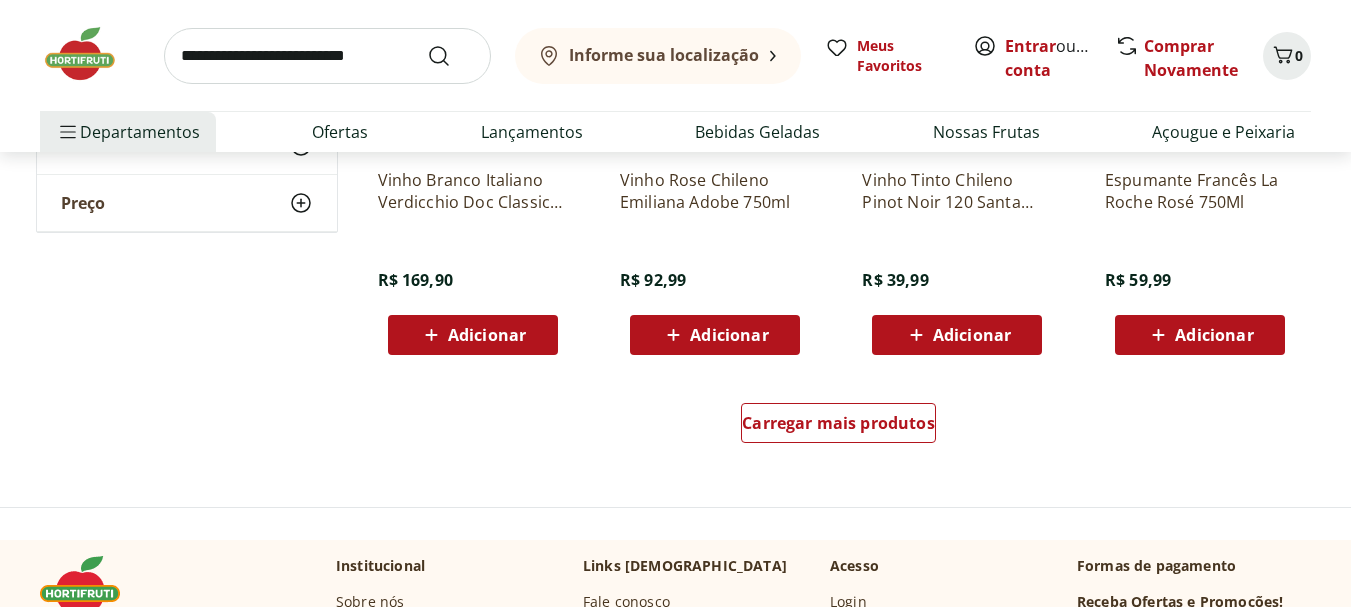 scroll, scrollTop: 3975, scrollLeft: 0, axis: vertical 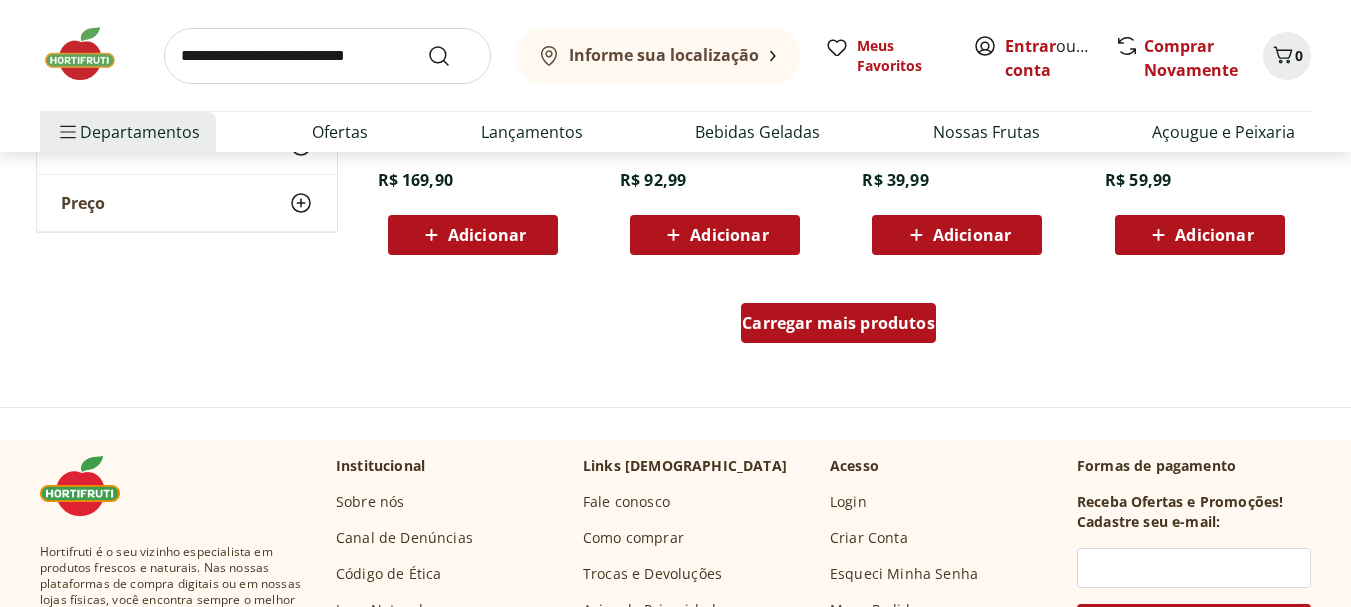 click on "Carregar mais produtos" at bounding box center [838, 323] 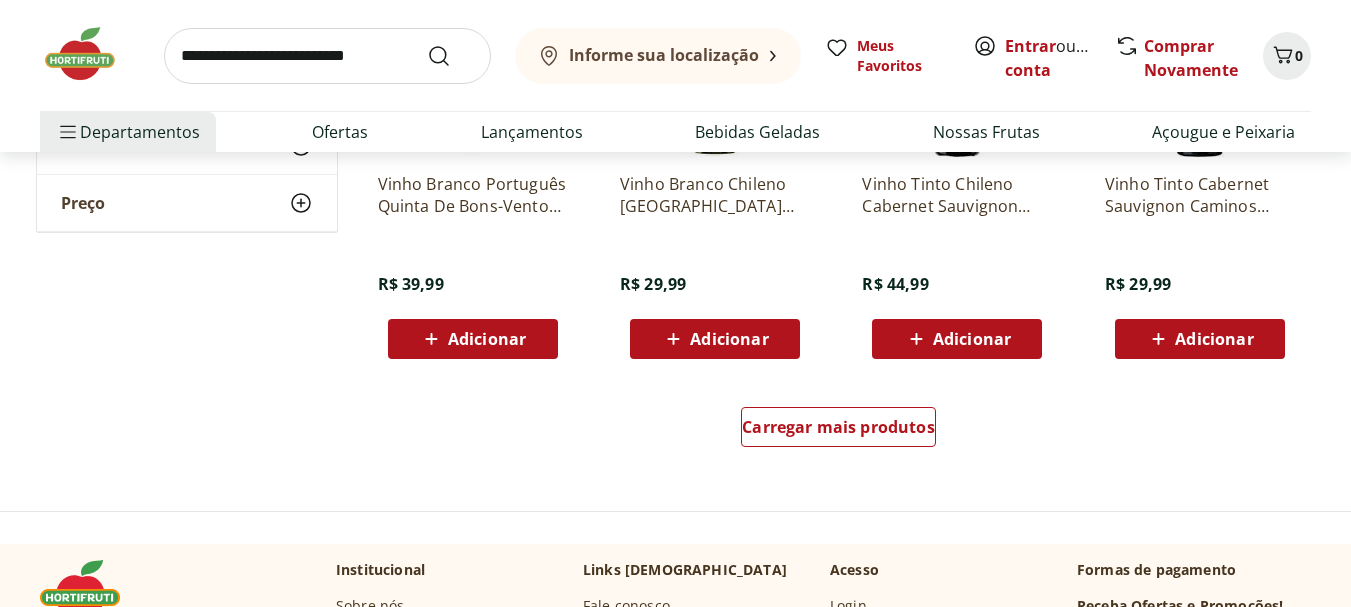 scroll, scrollTop: 5375, scrollLeft: 0, axis: vertical 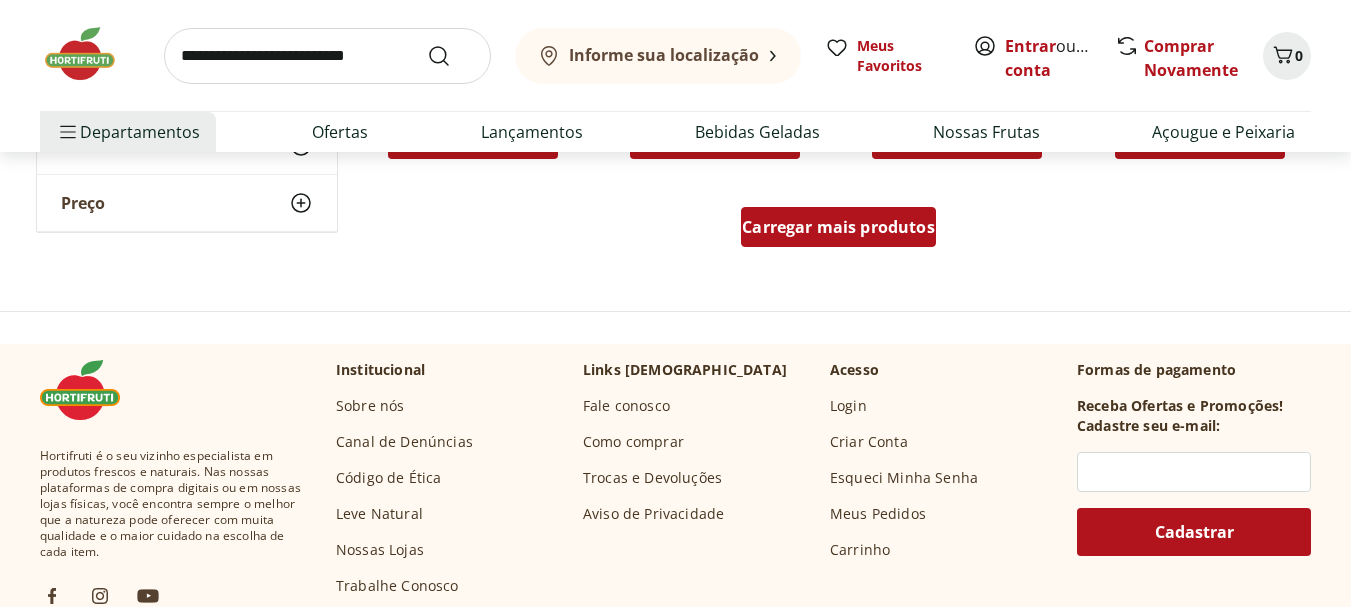 click on "Carregar mais produtos" at bounding box center [838, 227] 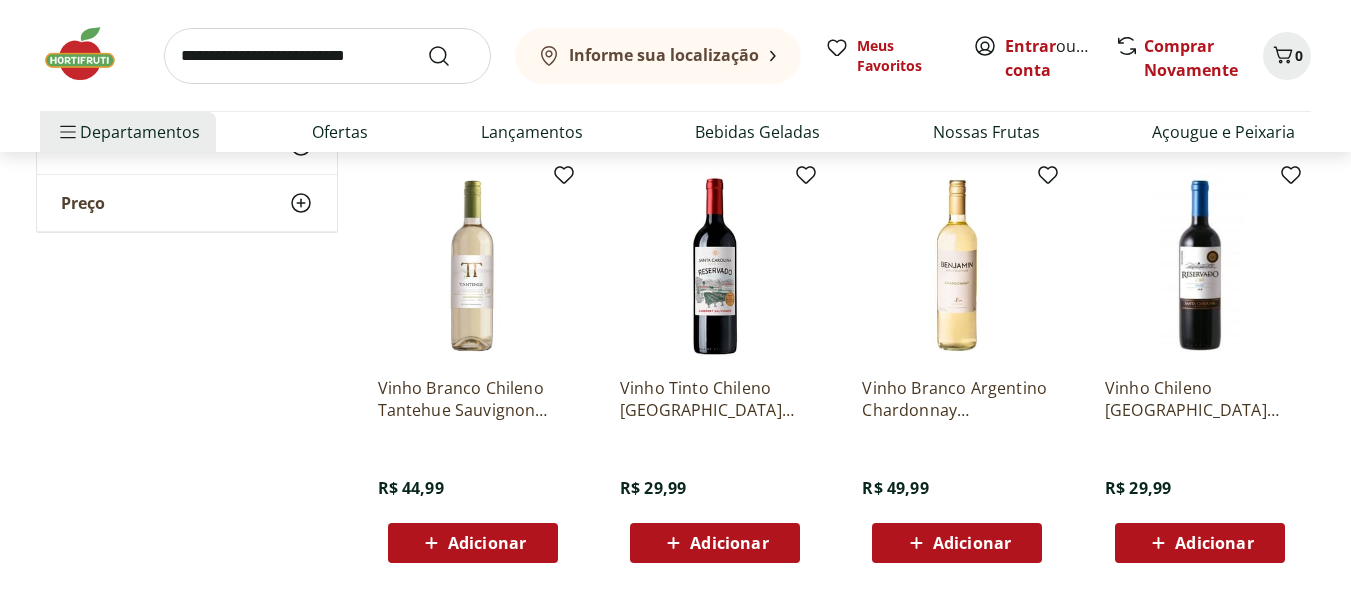 scroll, scrollTop: 6575, scrollLeft: 0, axis: vertical 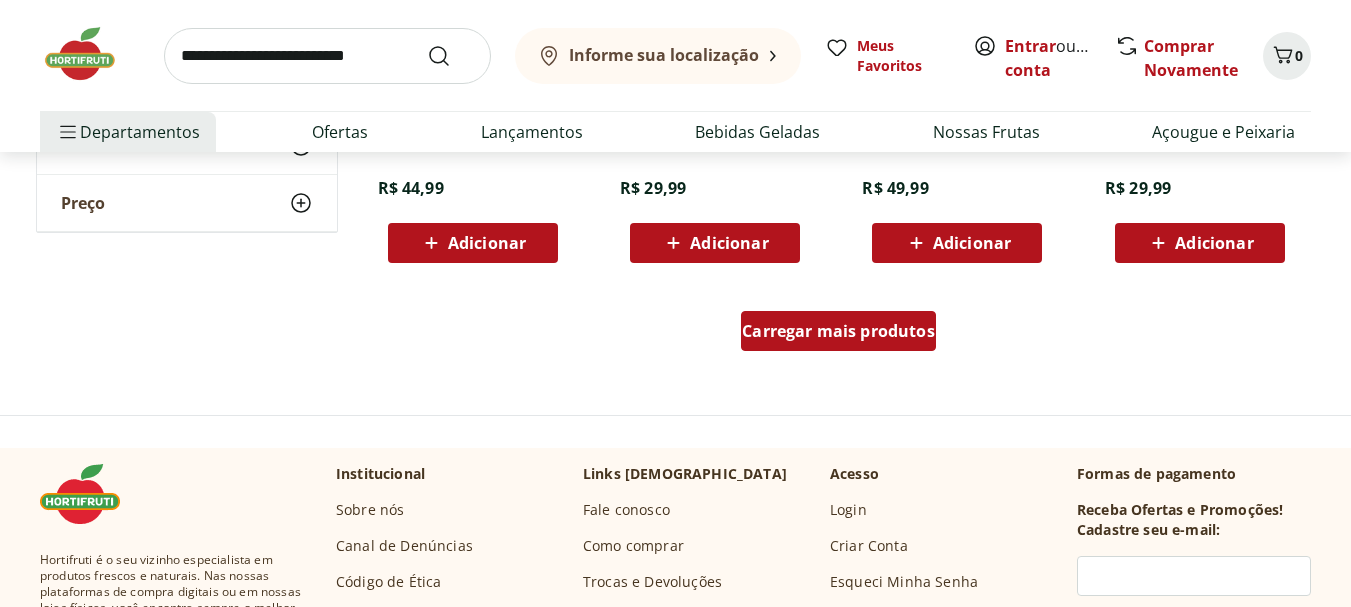 click on "Carregar mais produtos" at bounding box center [838, 331] 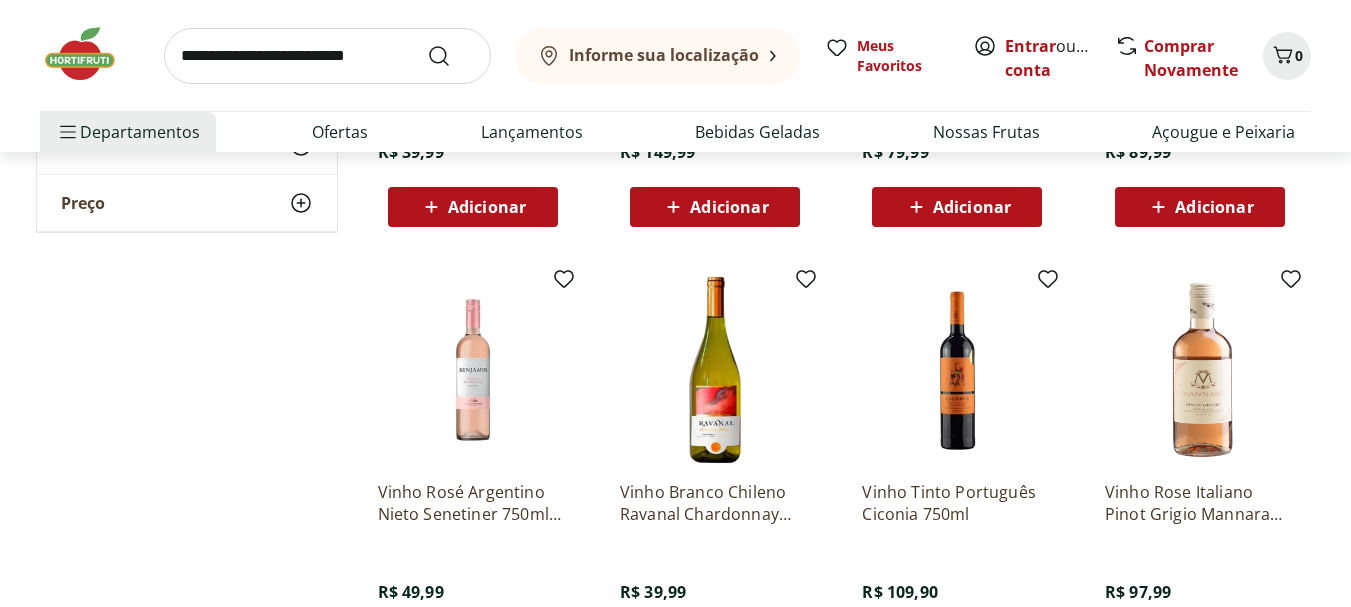 scroll, scrollTop: 7575, scrollLeft: 0, axis: vertical 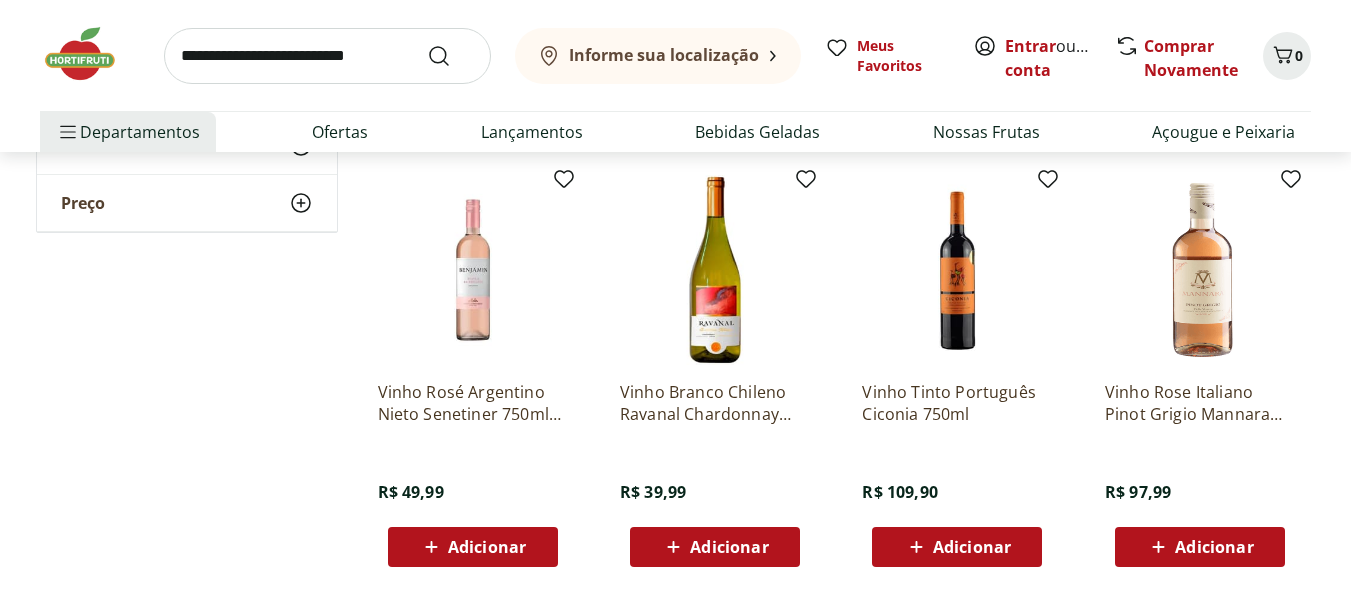 click at bounding box center (957, 270) 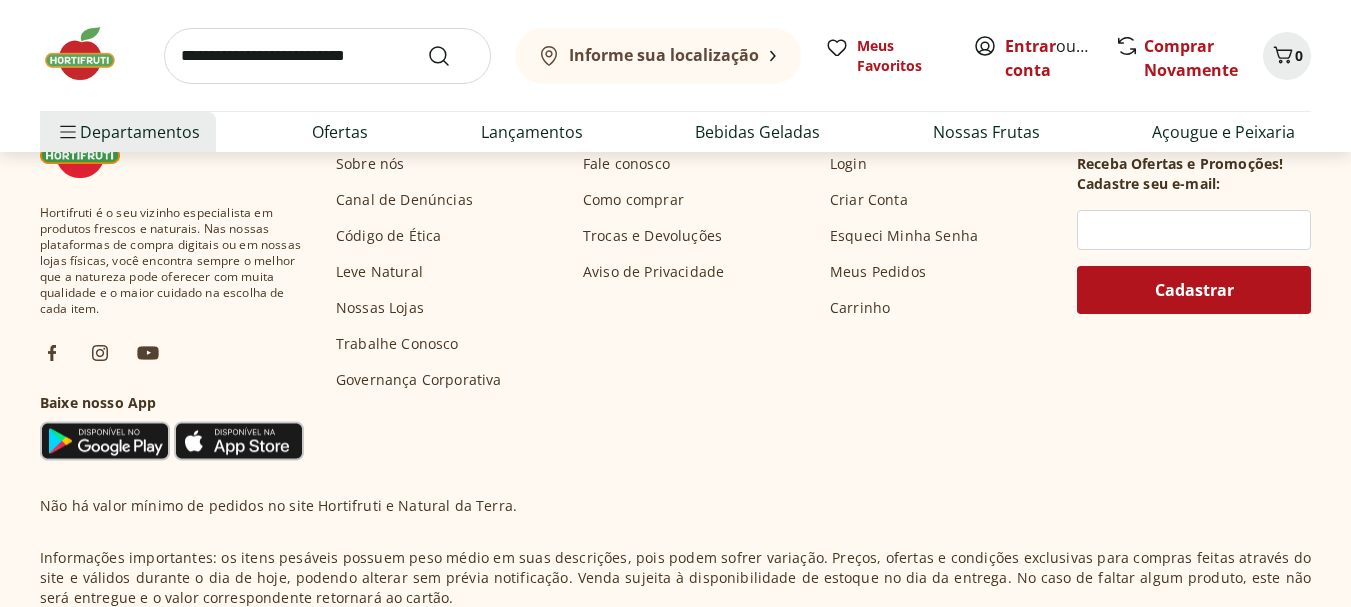 scroll, scrollTop: 500, scrollLeft: 0, axis: vertical 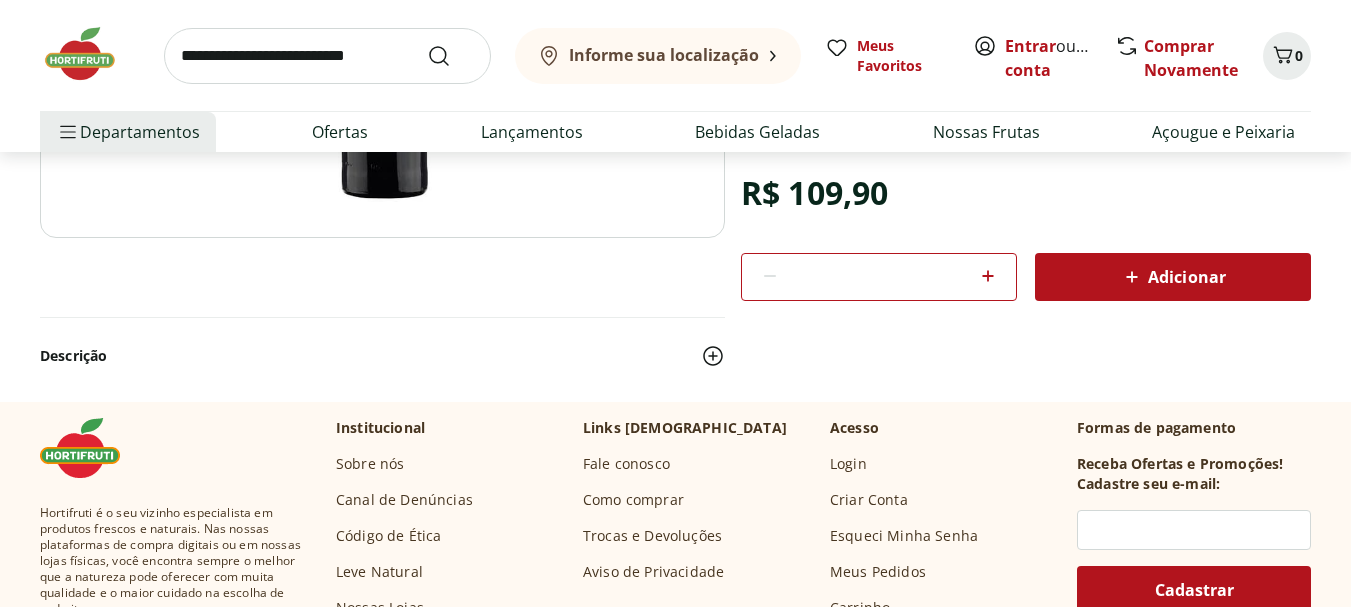 click at bounding box center (713, 356) 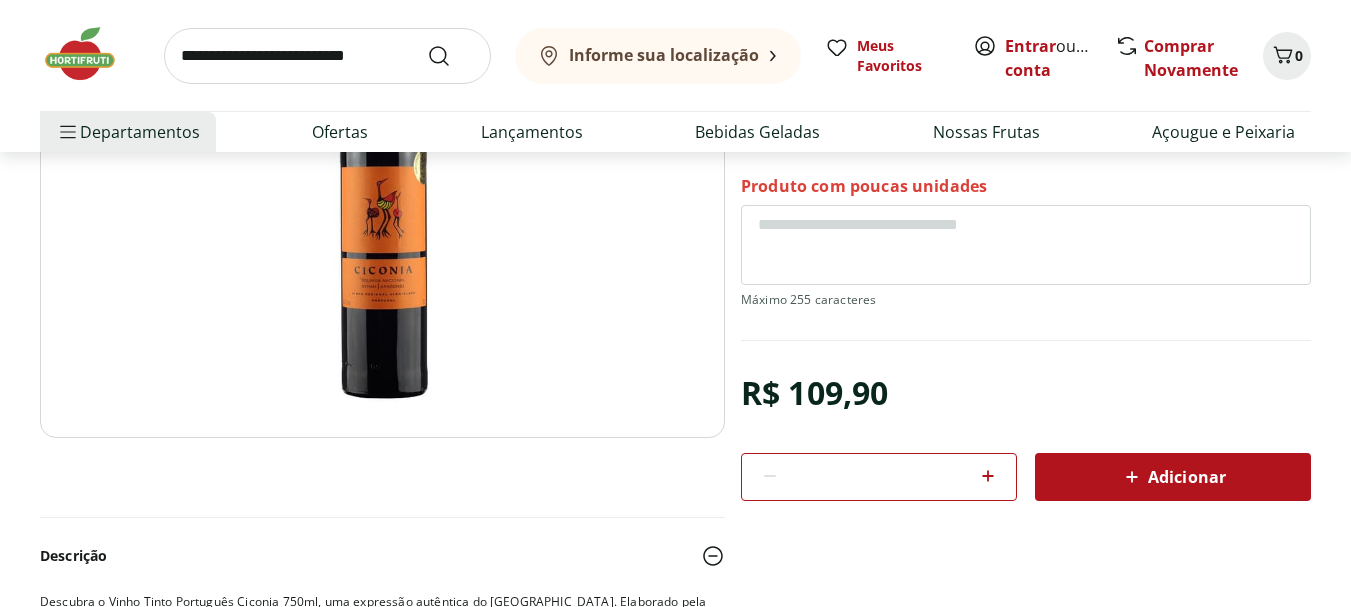 scroll, scrollTop: 200, scrollLeft: 0, axis: vertical 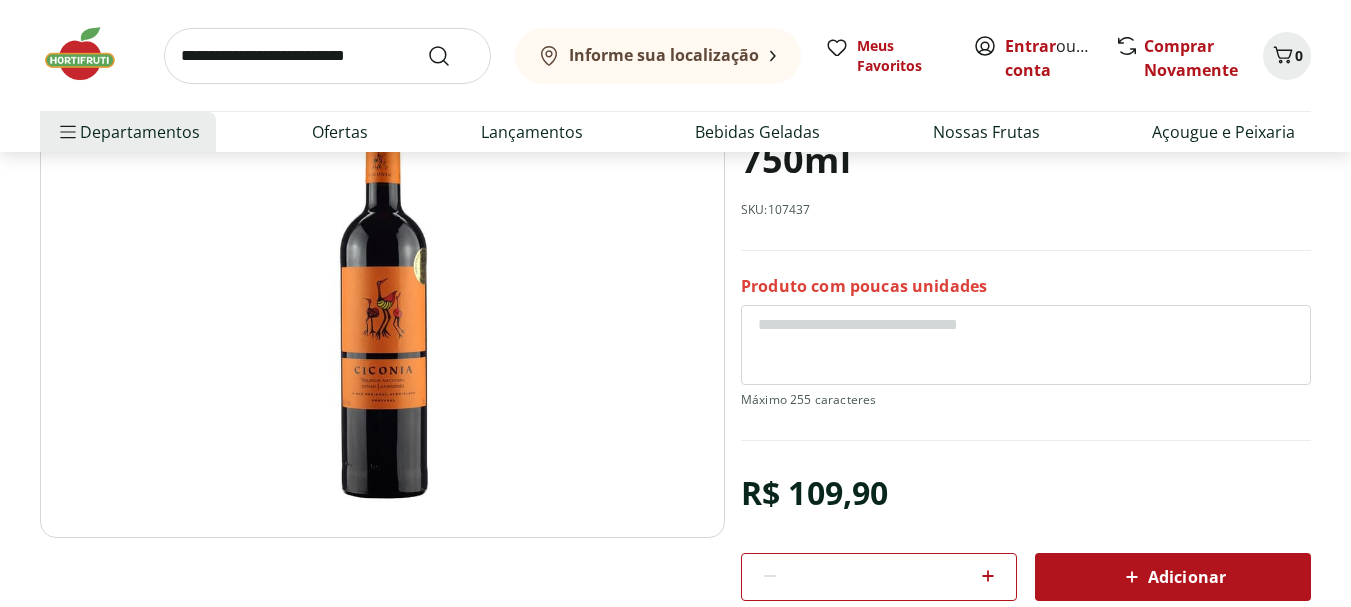 click at bounding box center (382, 298) 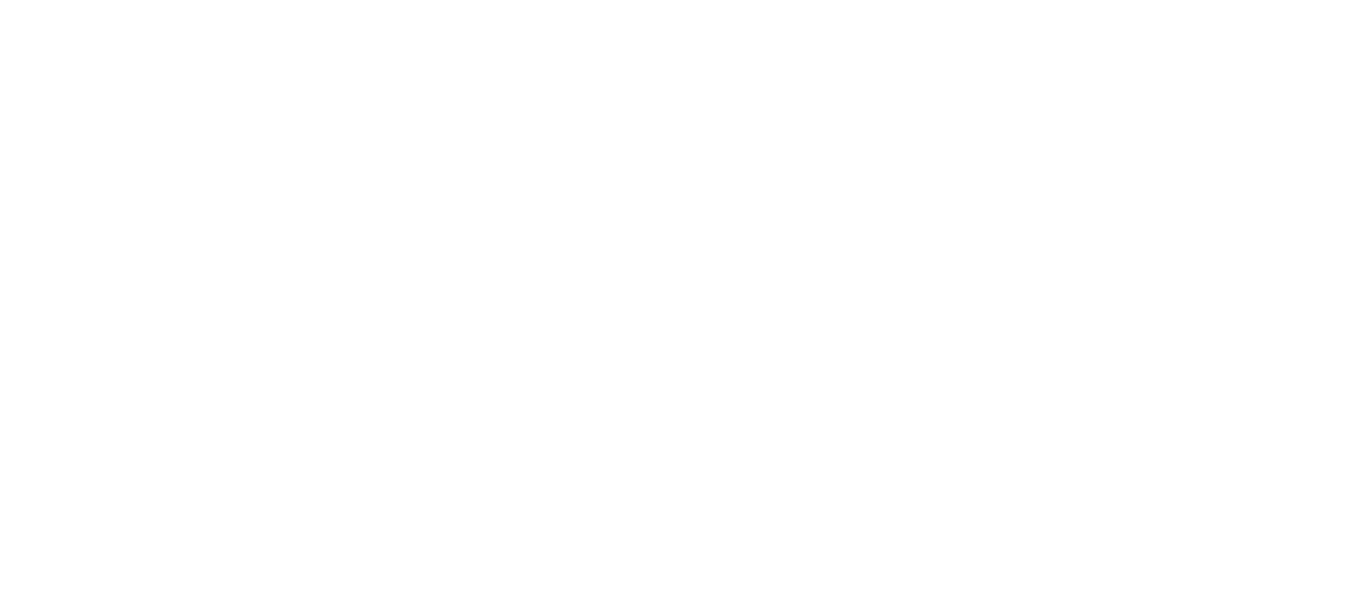 select on "**********" 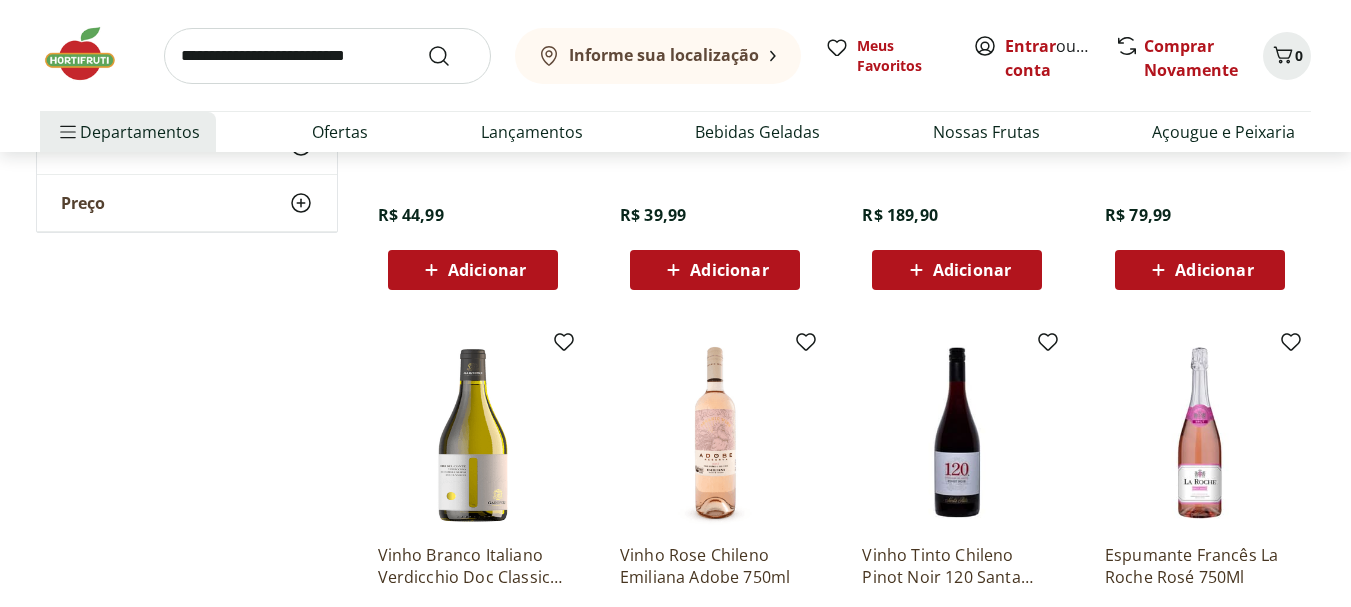 scroll, scrollTop: 3900, scrollLeft: 0, axis: vertical 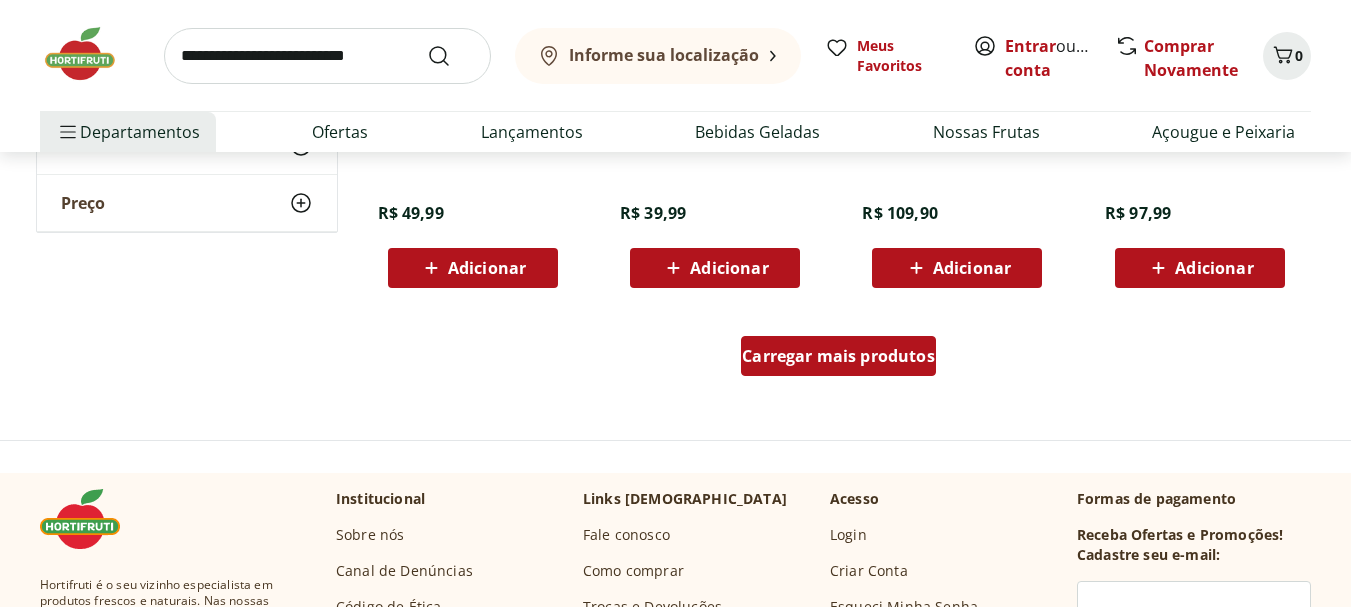 click on "Carregar mais produtos" at bounding box center [838, 356] 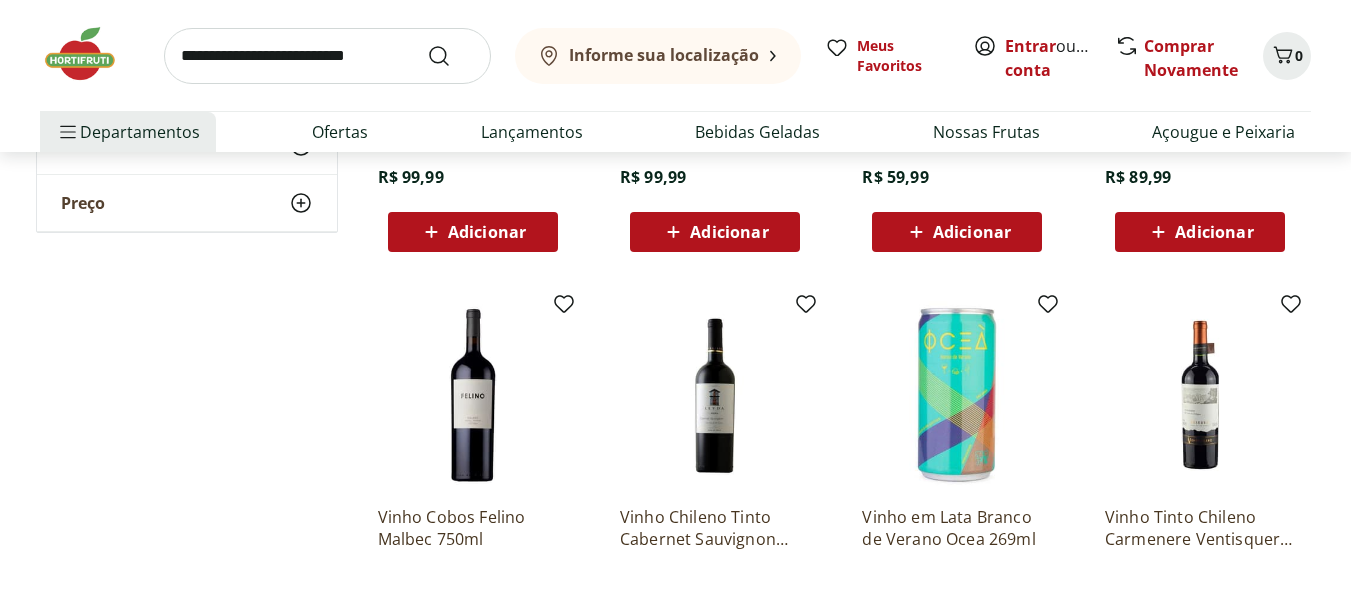 scroll, scrollTop: 8954, scrollLeft: 0, axis: vertical 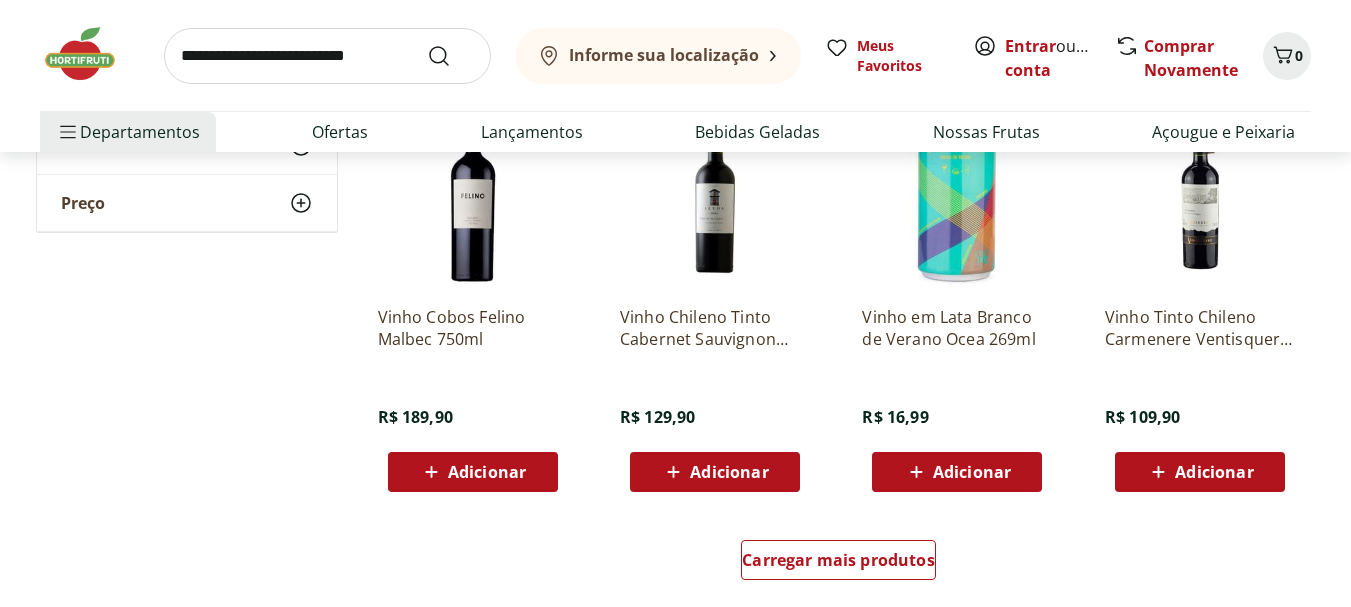 click on "Vinho Chileno Tinto Cabernet Sauvignon Leyda 750ml" at bounding box center (715, 328) 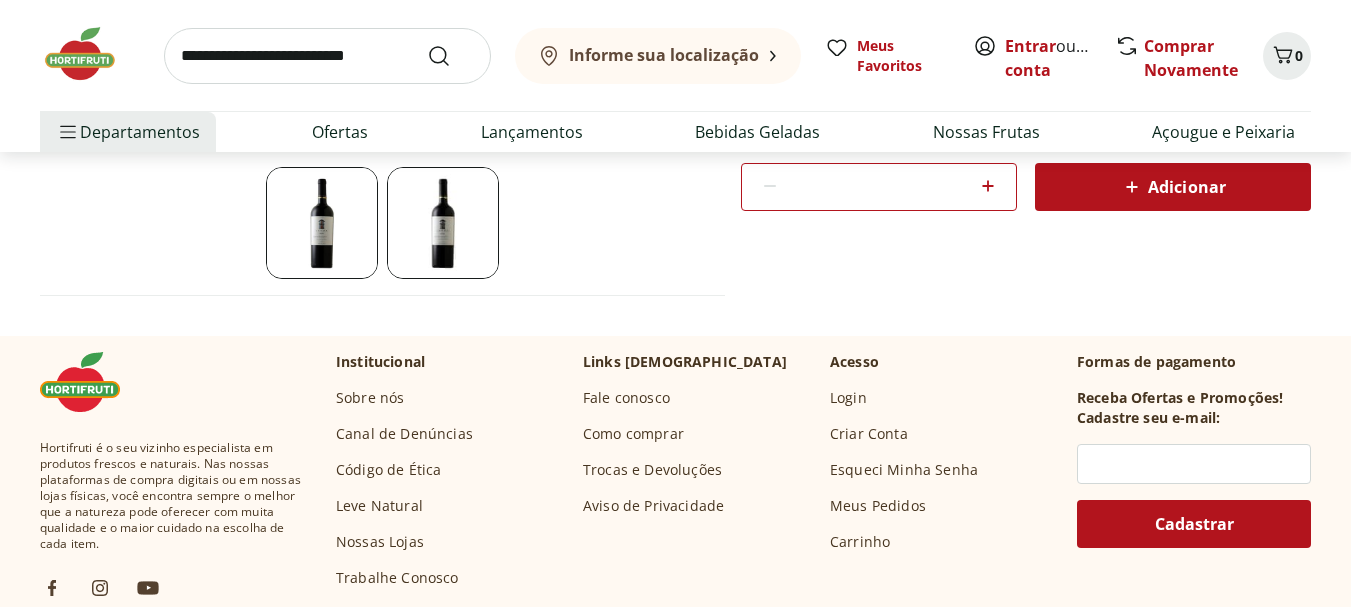 scroll, scrollTop: 490, scrollLeft: 0, axis: vertical 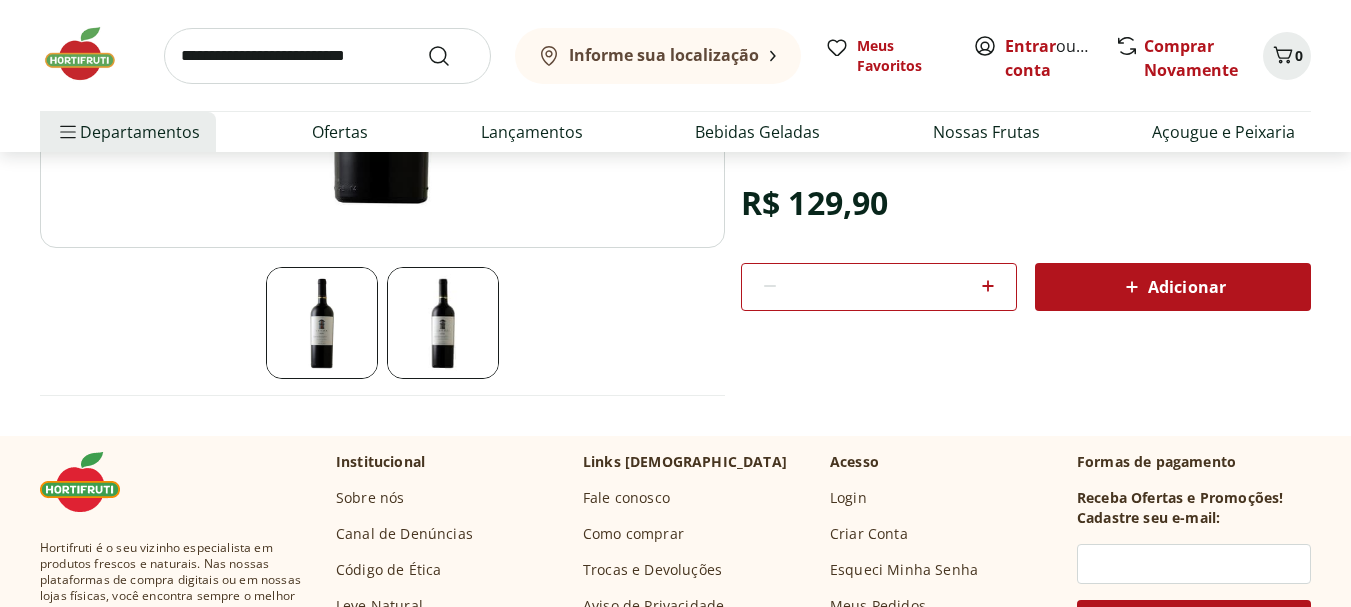 click at bounding box center (322, 323) 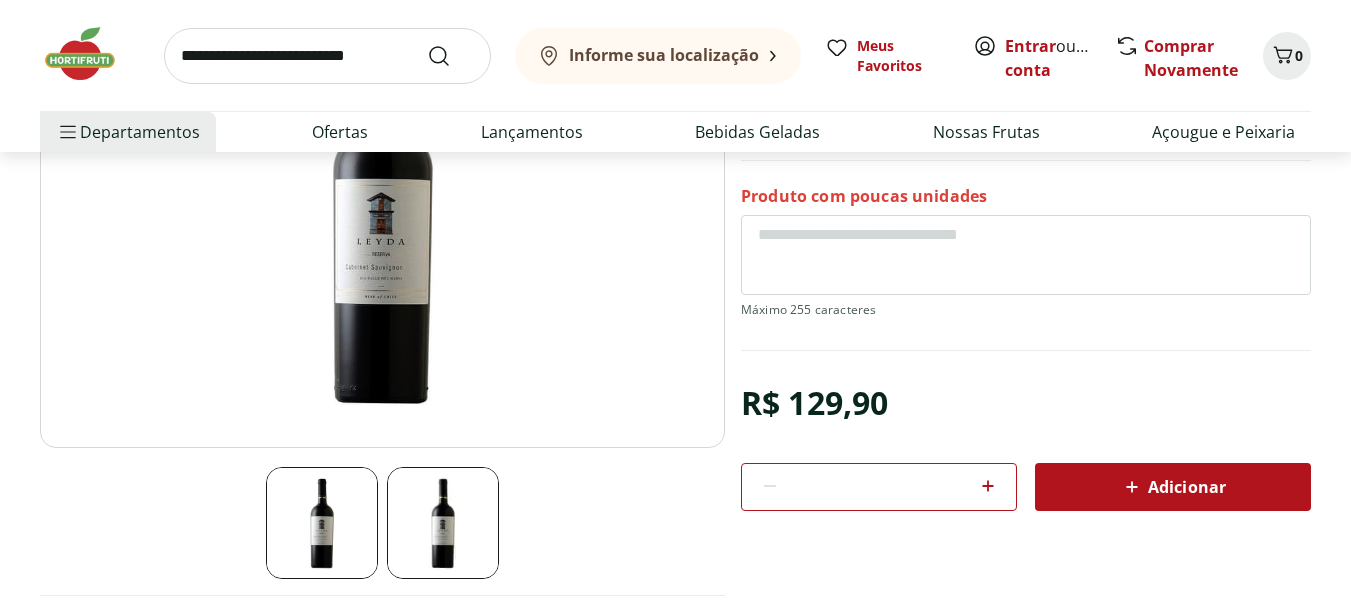 scroll, scrollTop: 90, scrollLeft: 0, axis: vertical 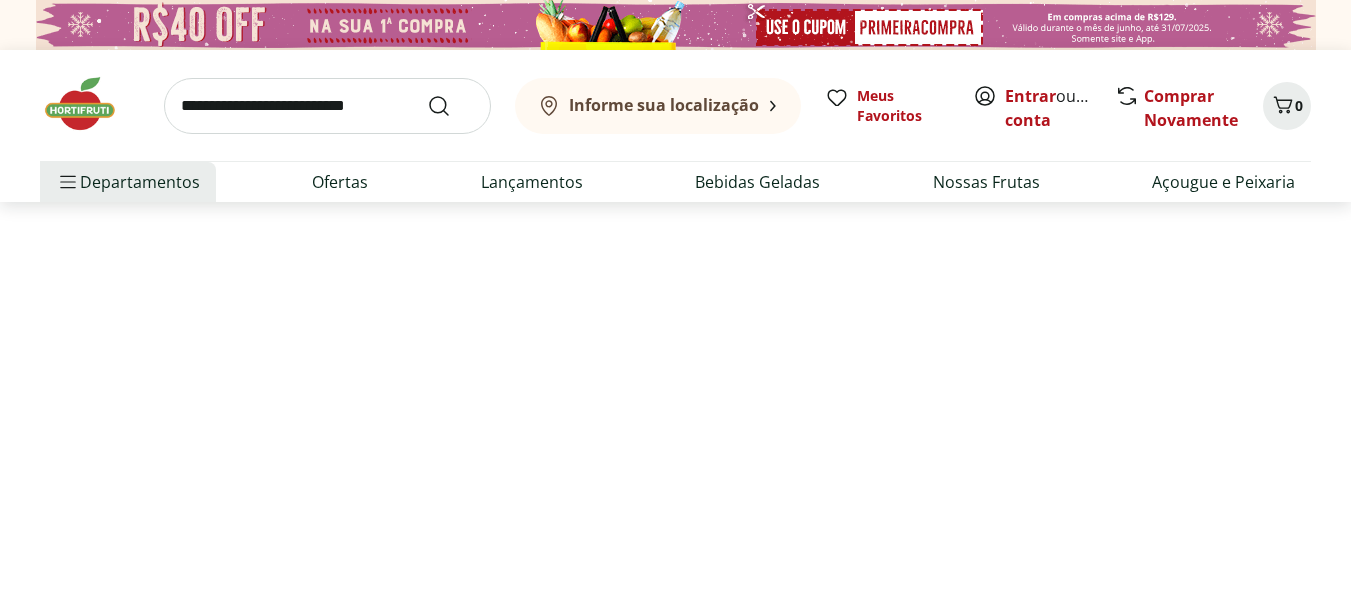 select on "**********" 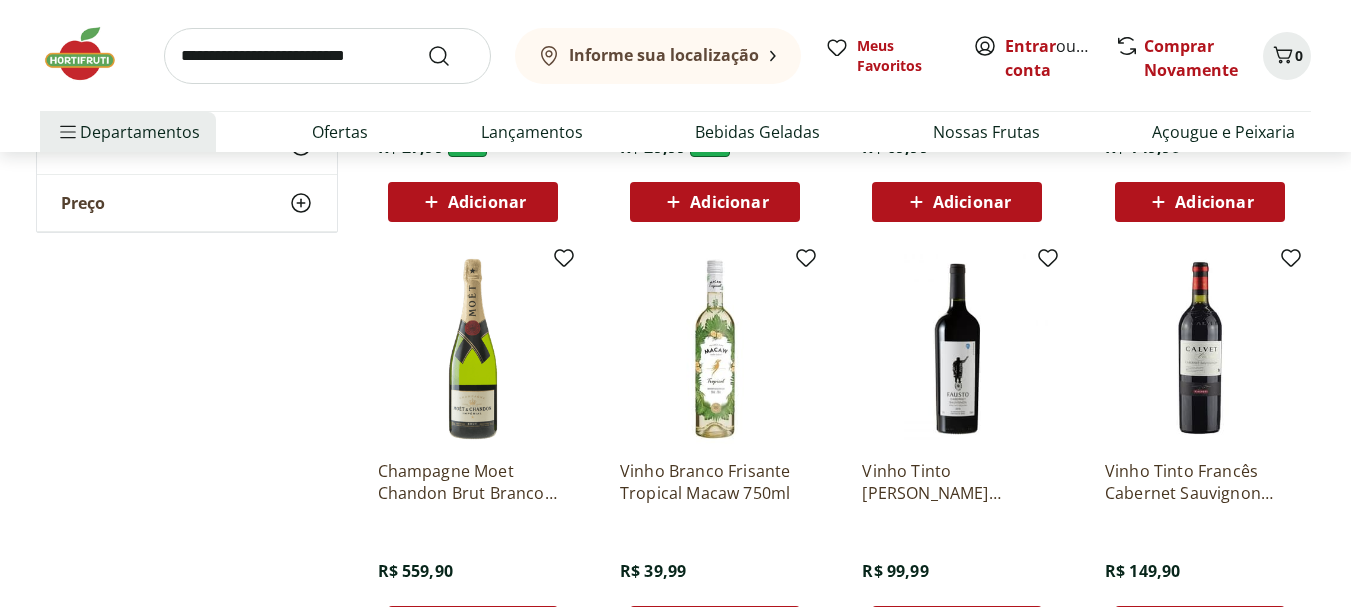 scroll, scrollTop: 1800, scrollLeft: 0, axis: vertical 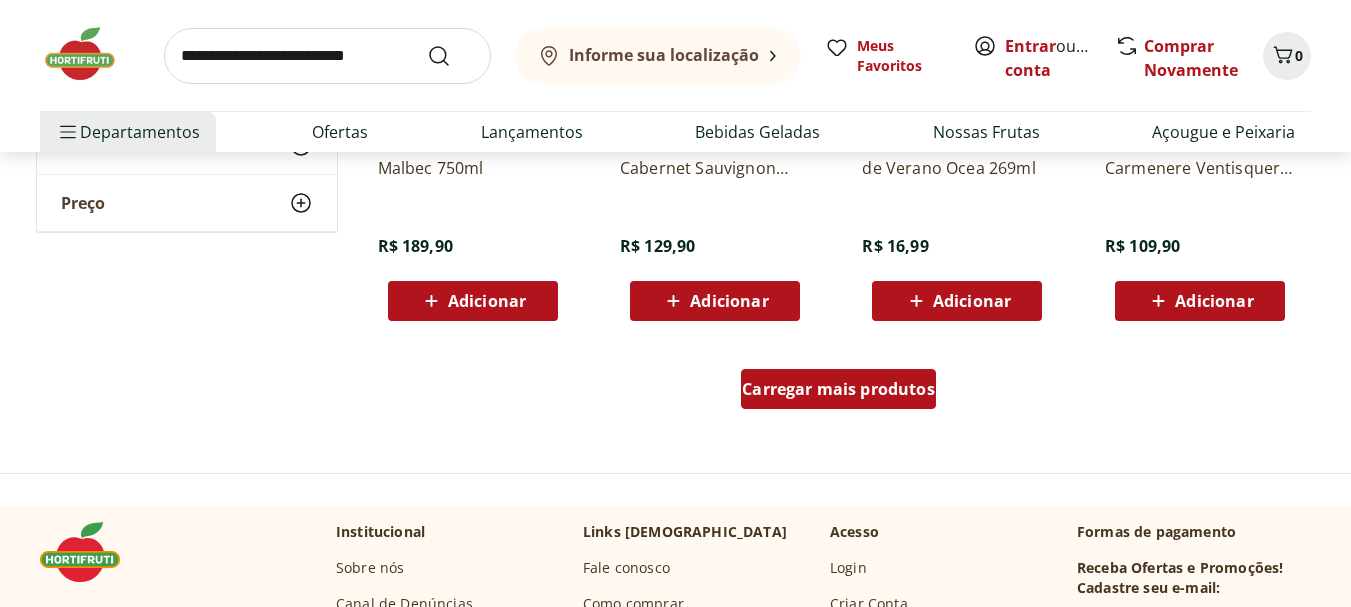 click on "Carregar mais produtos" at bounding box center [838, 389] 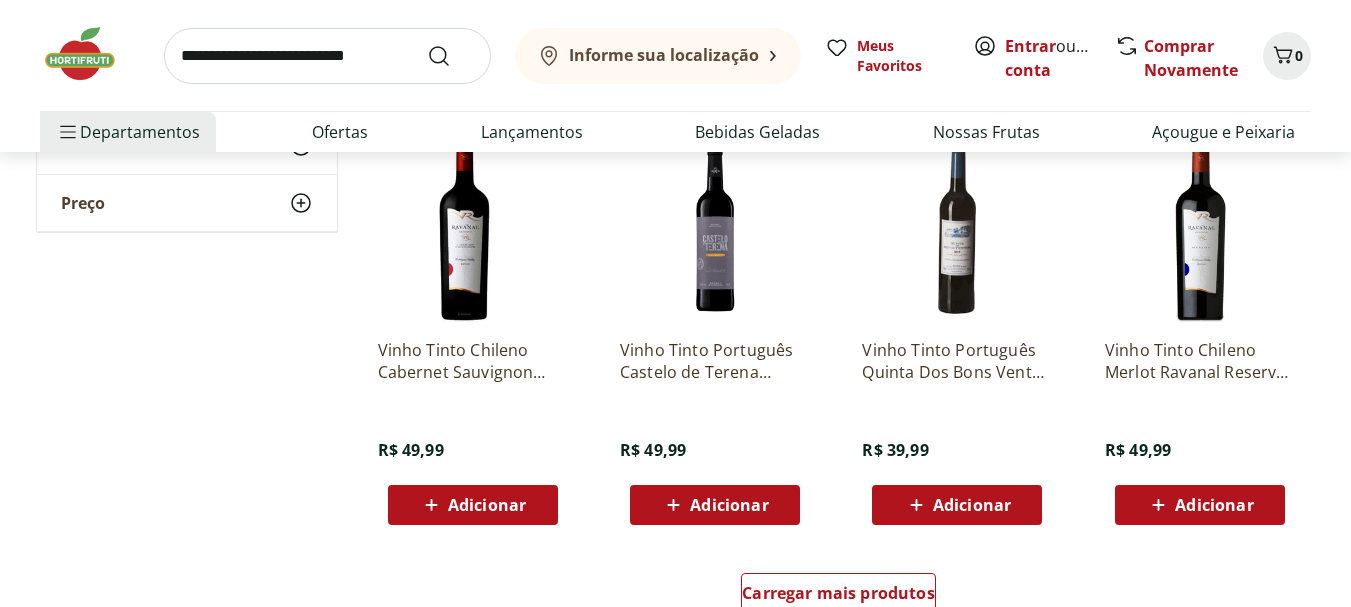 scroll, scrollTop: 10425, scrollLeft: 0, axis: vertical 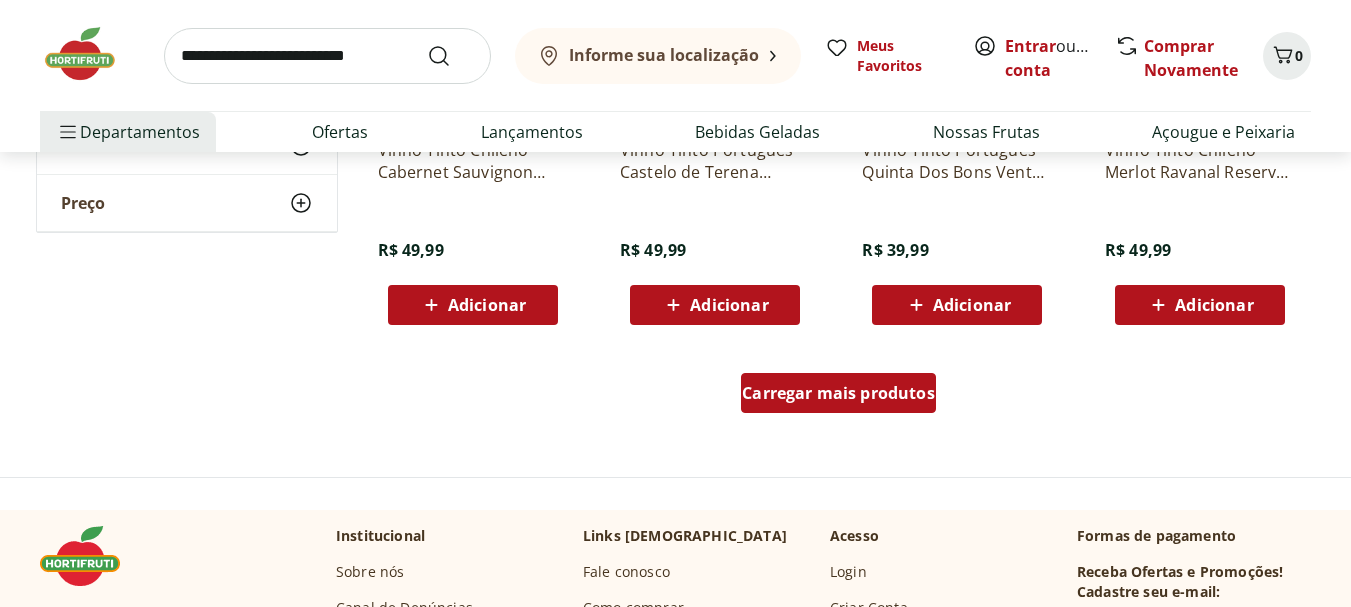 click on "Carregar mais produtos" at bounding box center (838, 393) 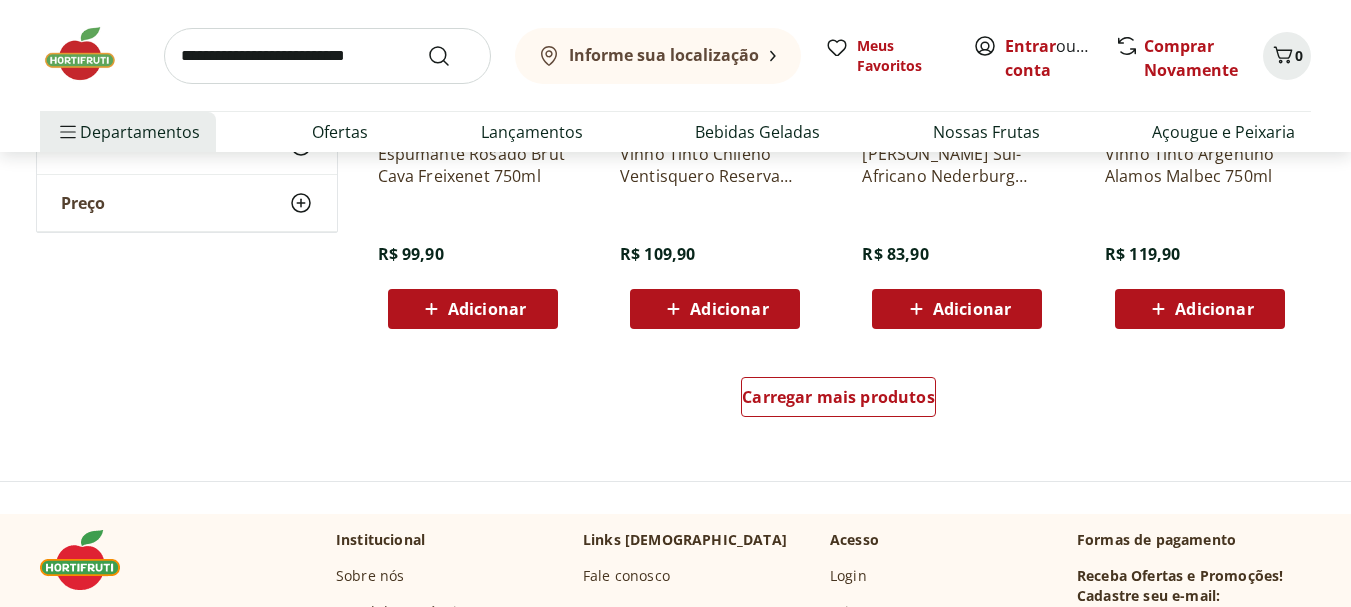 scroll, scrollTop: 11925, scrollLeft: 0, axis: vertical 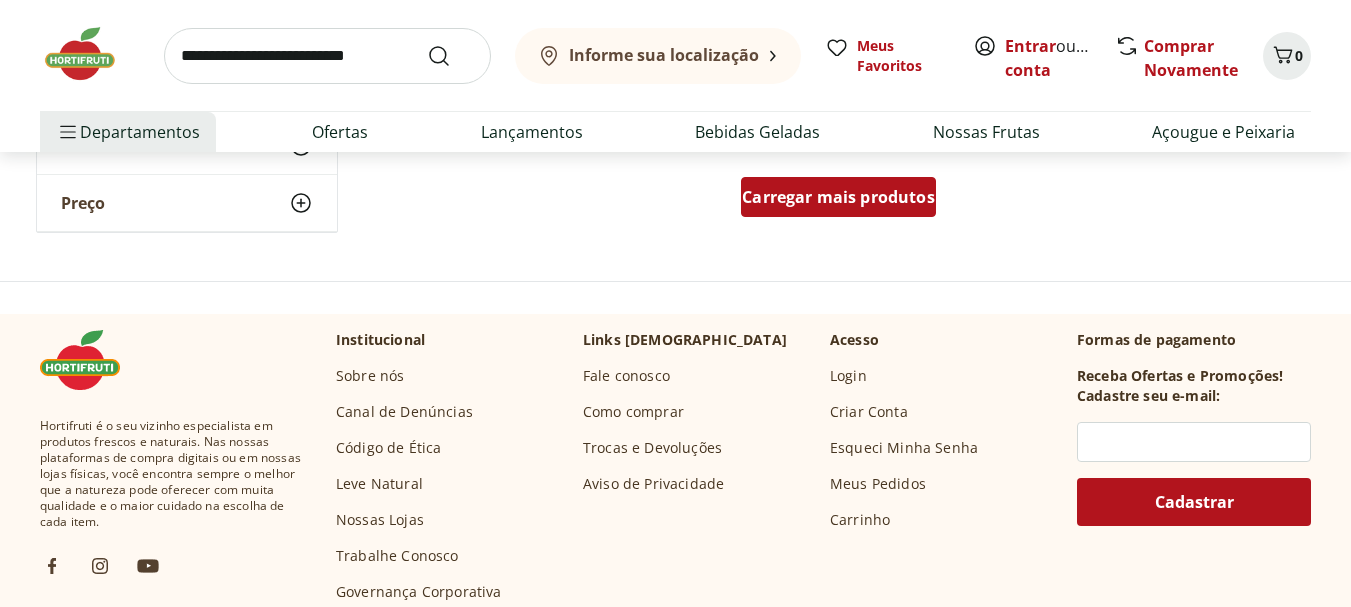 click on "Carregar mais produtos" at bounding box center [838, 197] 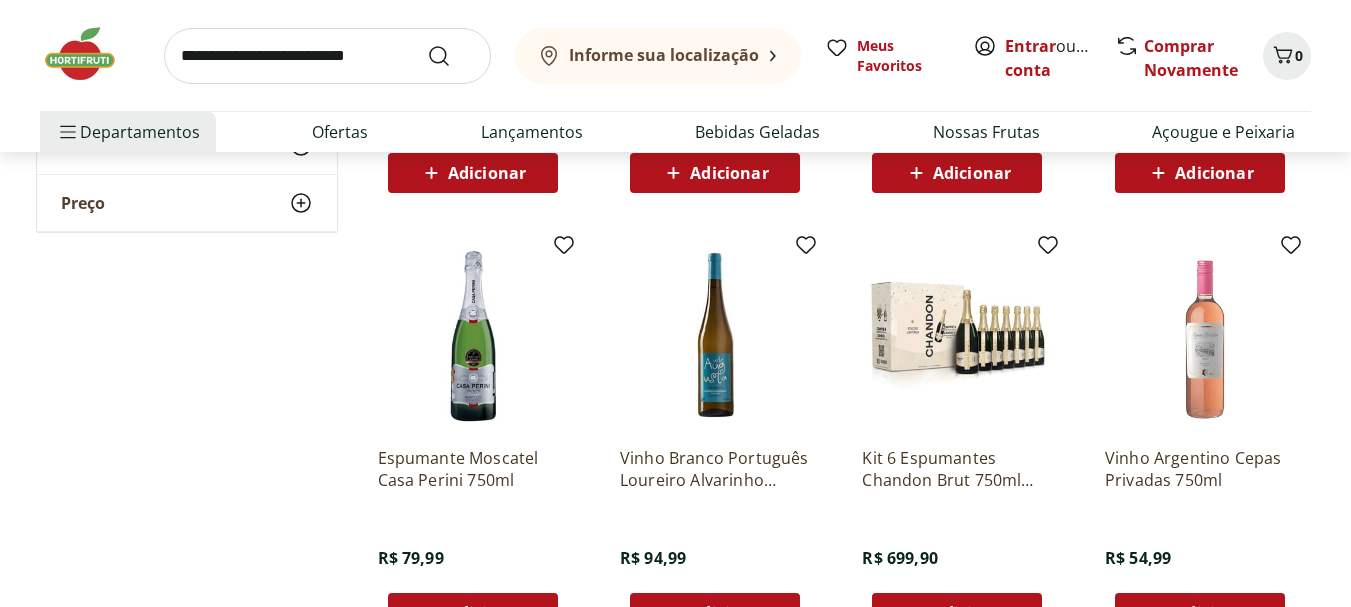 scroll, scrollTop: 13025, scrollLeft: 0, axis: vertical 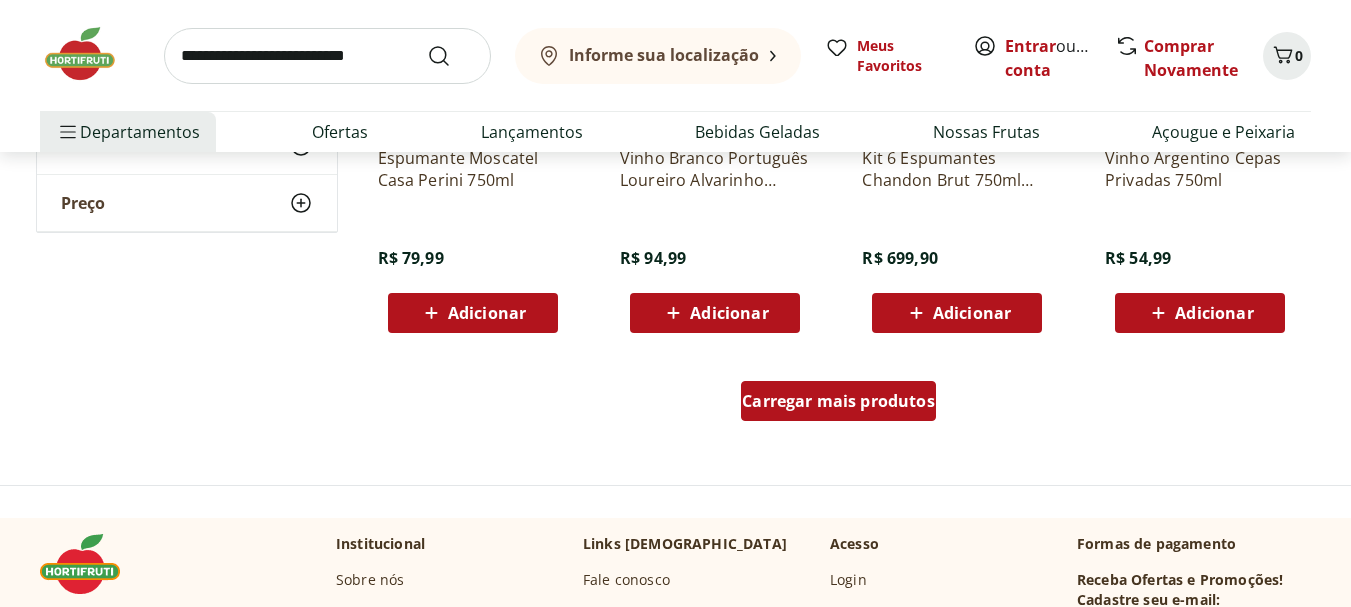 click on "Carregar mais produtos" at bounding box center [838, 401] 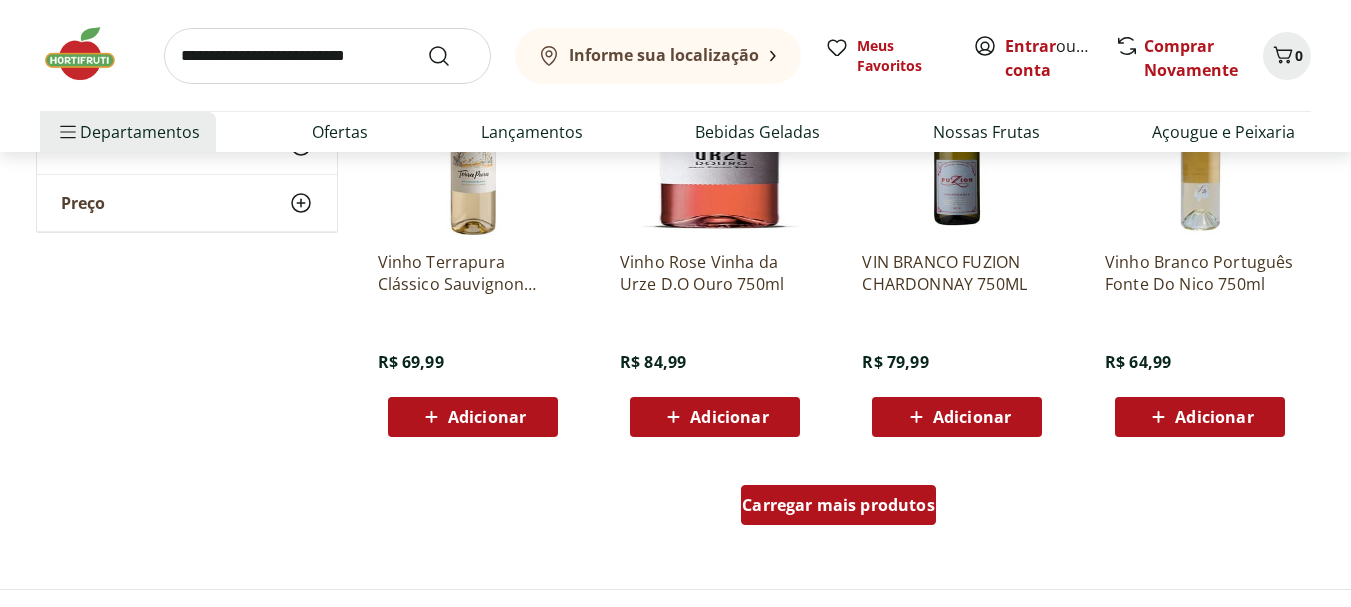 scroll, scrollTop: 14425, scrollLeft: 0, axis: vertical 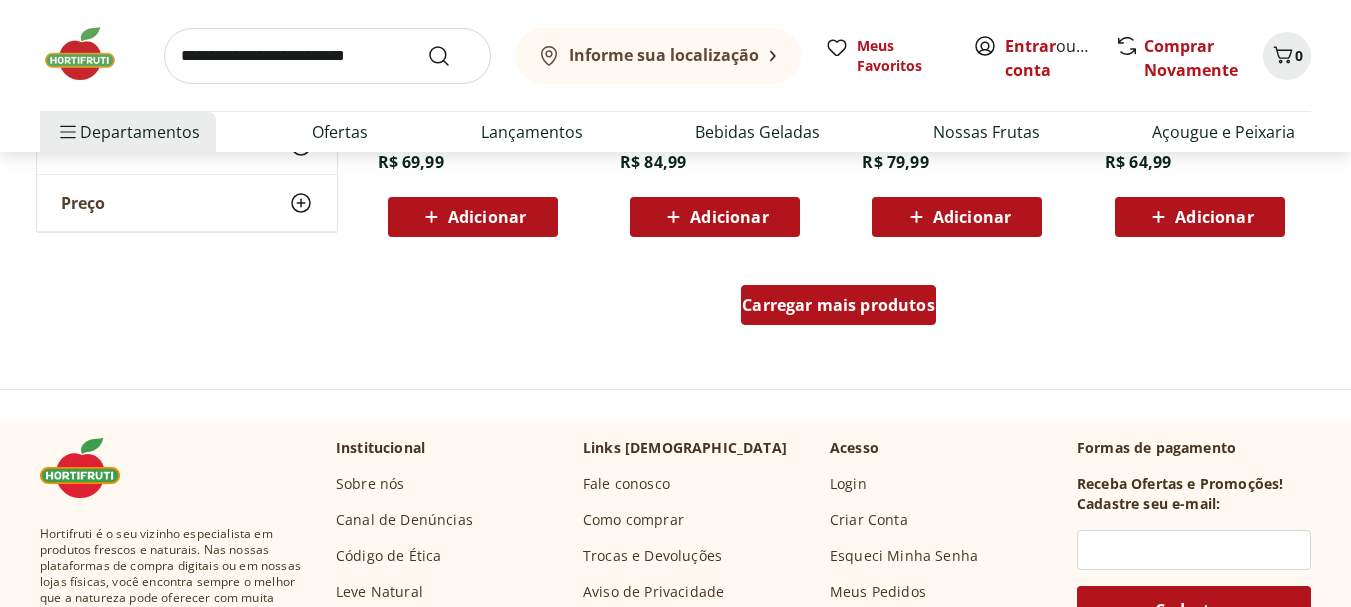 click on "Carregar mais produtos" at bounding box center [838, 305] 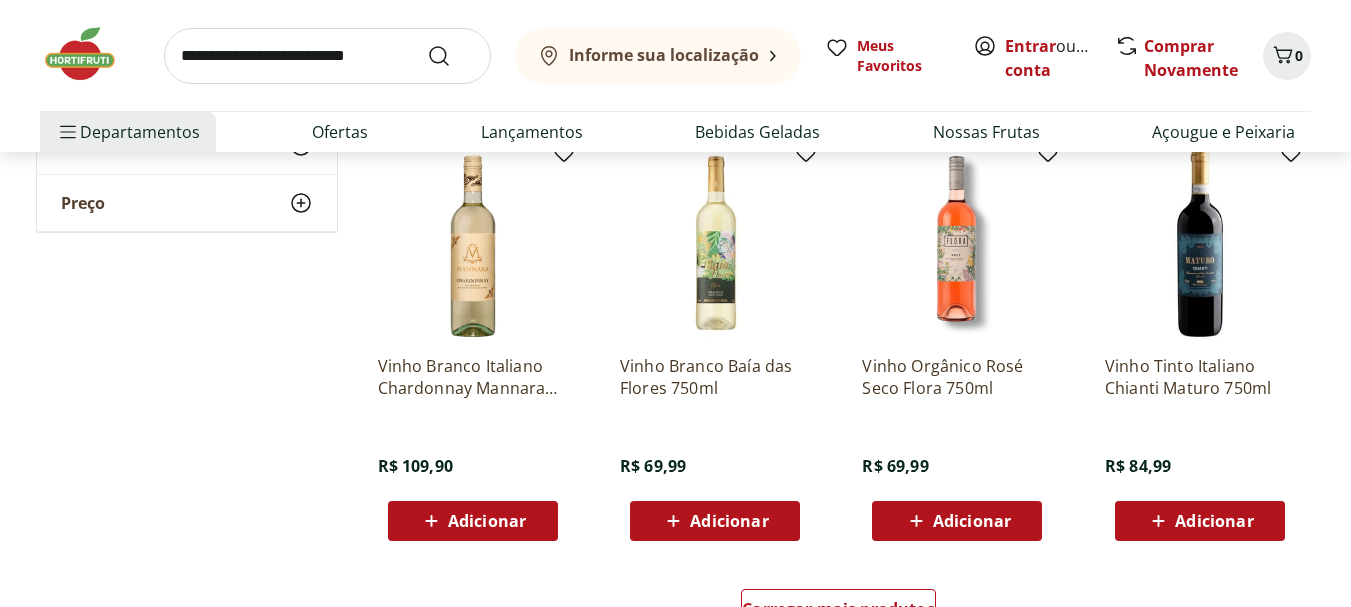 scroll, scrollTop: 15725, scrollLeft: 0, axis: vertical 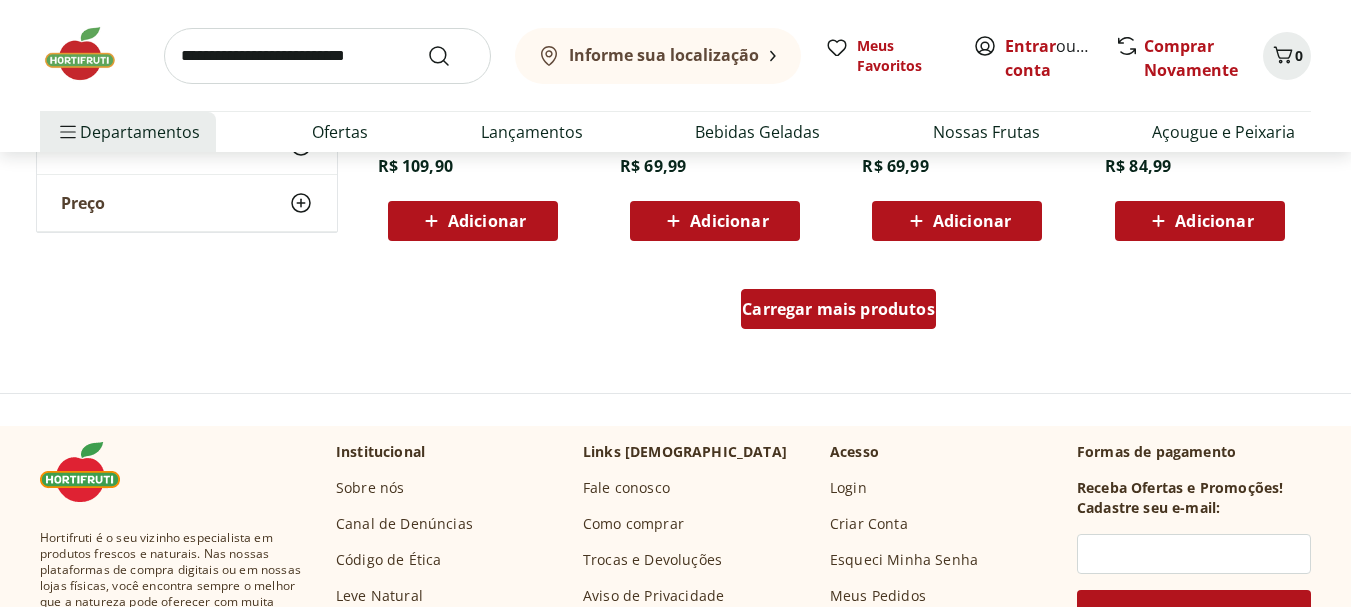 click on "Carregar mais produtos" at bounding box center [838, 309] 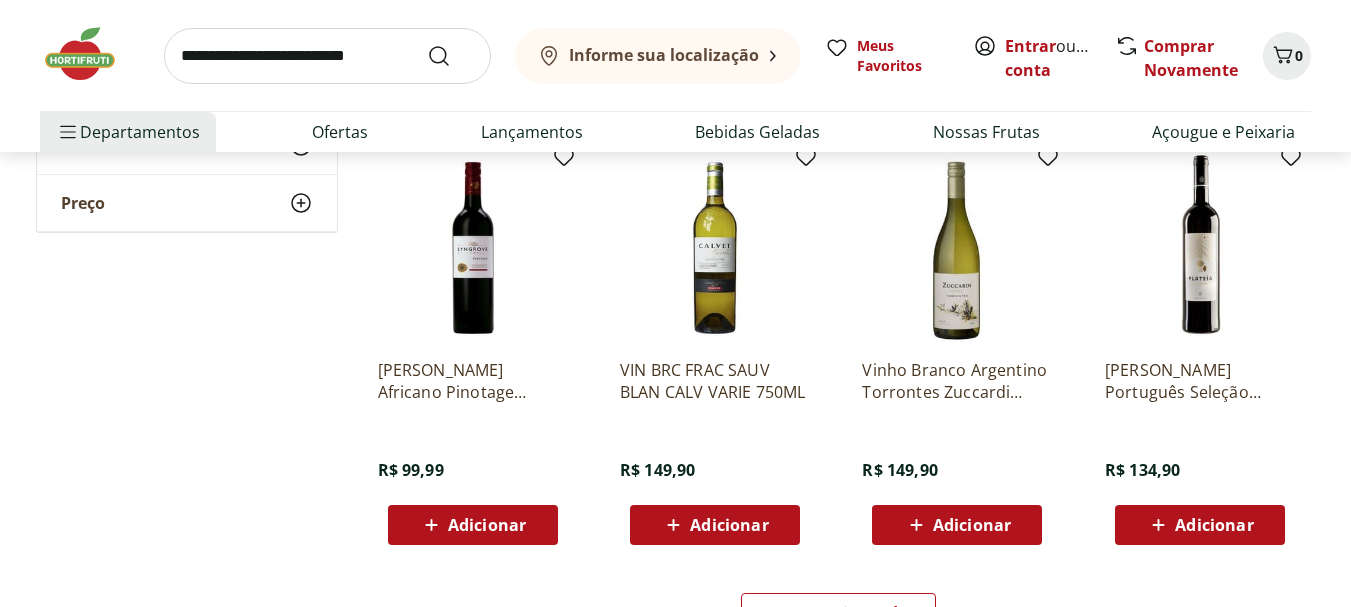 scroll, scrollTop: 16925, scrollLeft: 0, axis: vertical 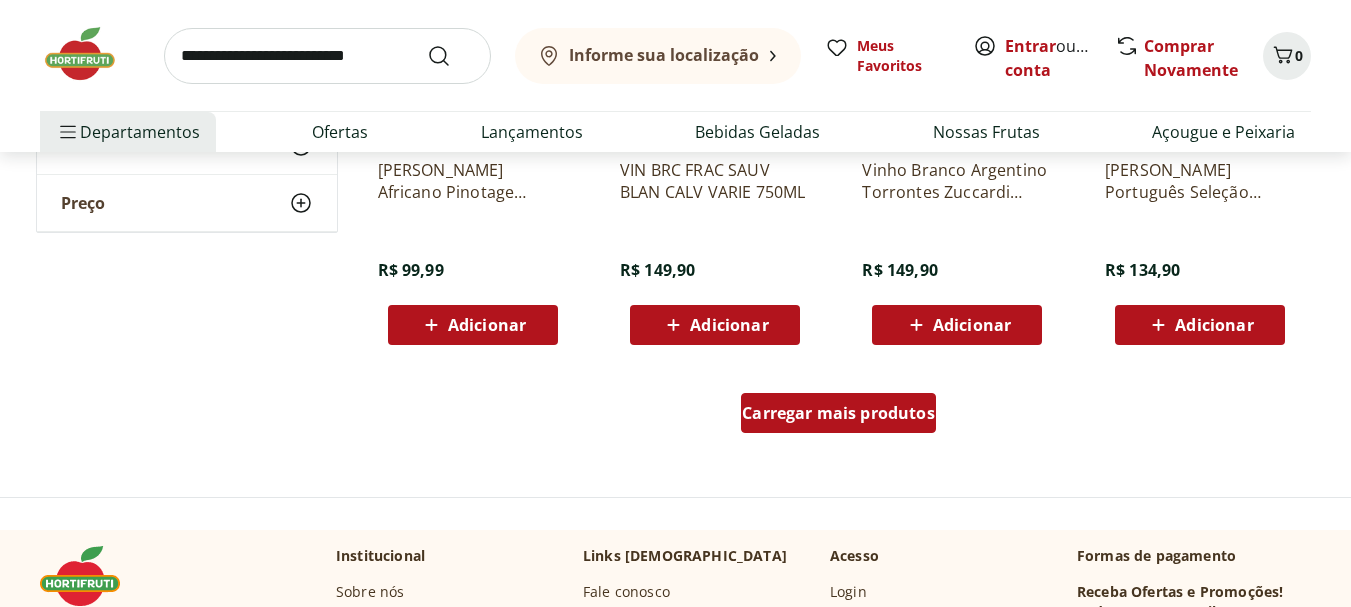 click on "Carregar mais produtos" at bounding box center [838, 413] 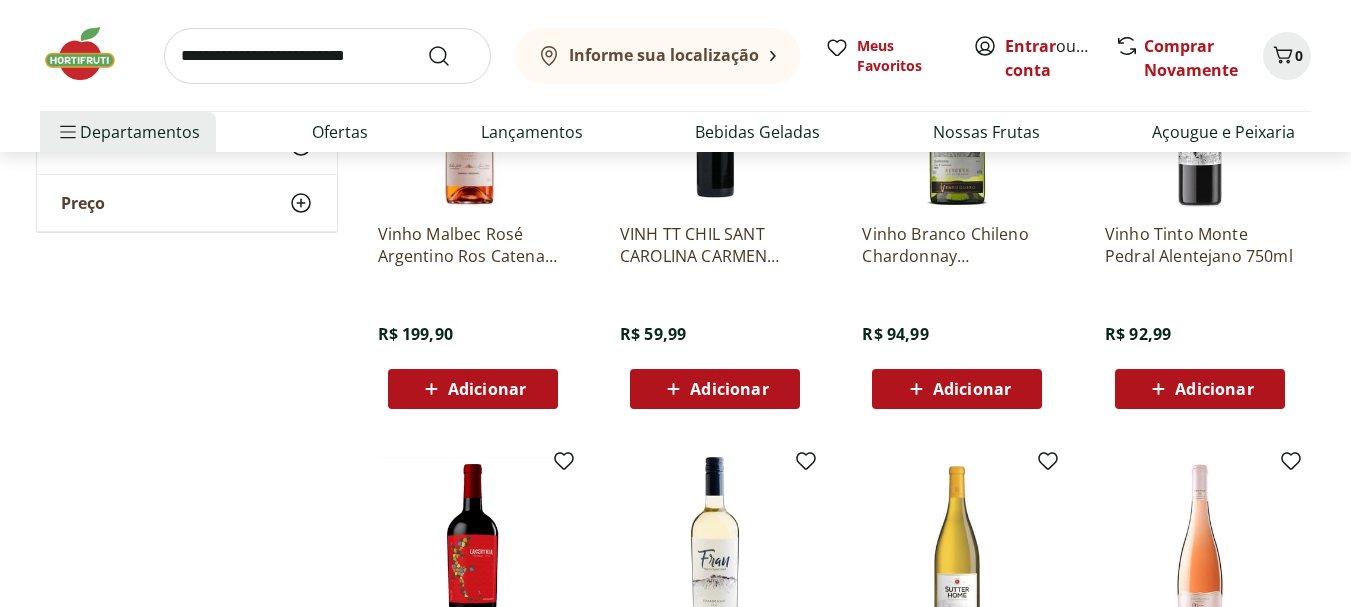 scroll, scrollTop: 17625, scrollLeft: 0, axis: vertical 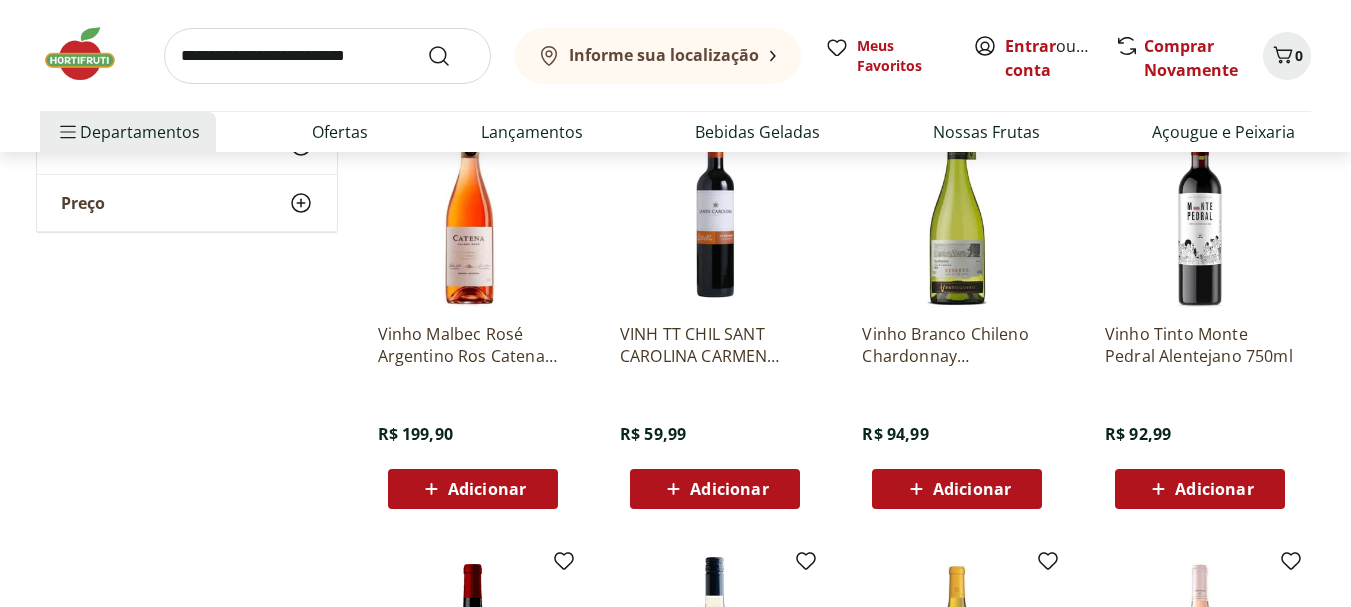click at bounding box center (1200, 212) 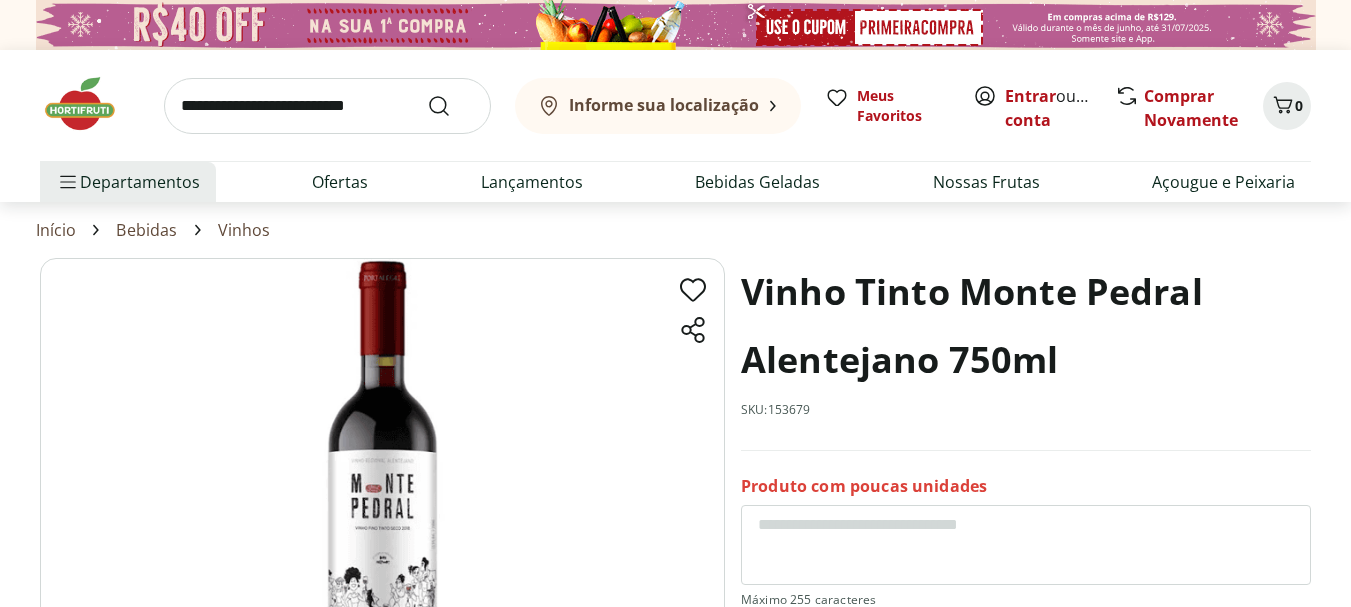 scroll, scrollTop: 200, scrollLeft: 0, axis: vertical 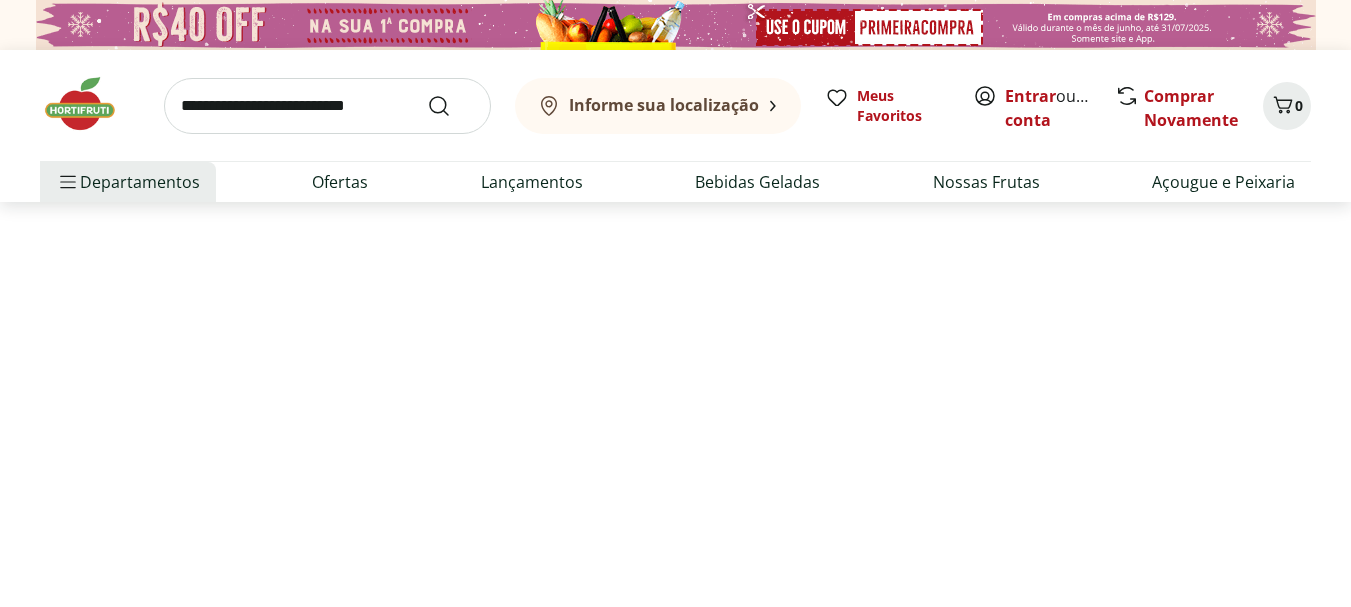 select on "**********" 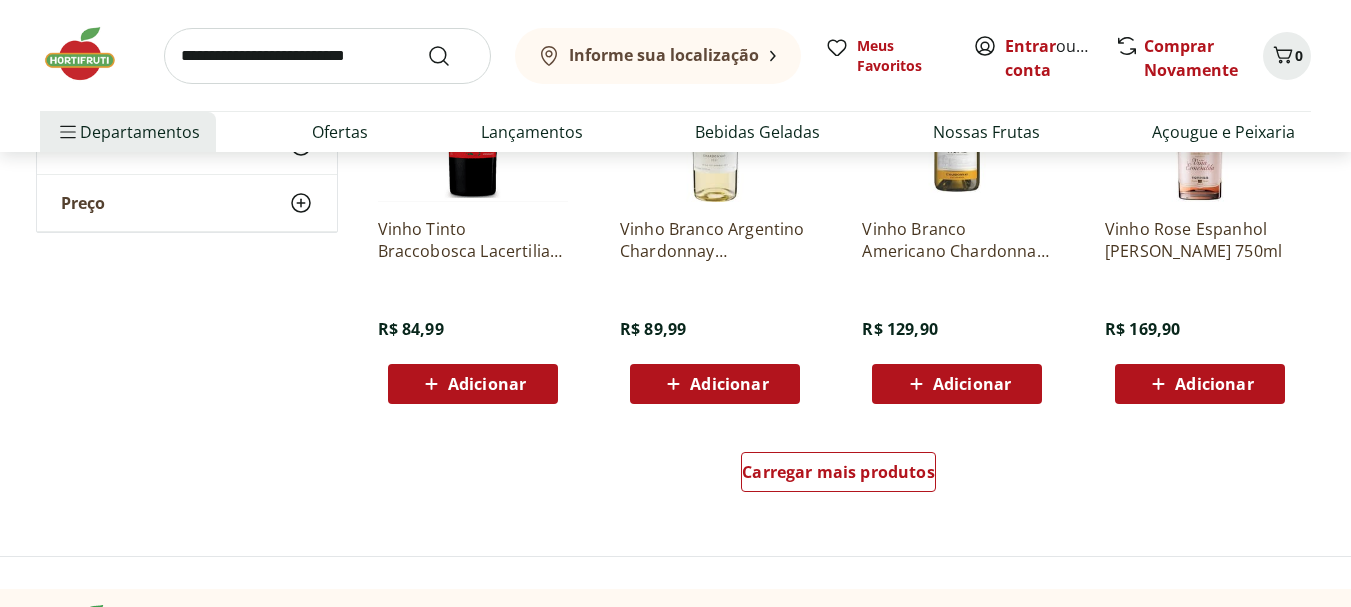 scroll, scrollTop: 17622, scrollLeft: 0, axis: vertical 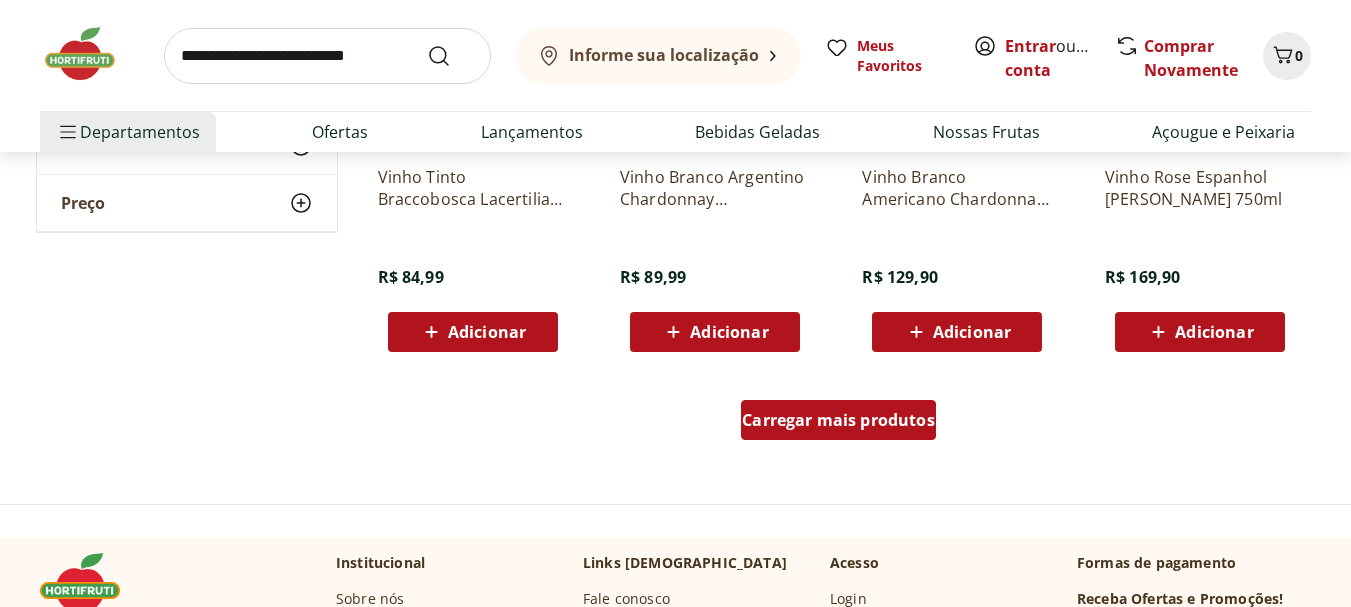 click on "Carregar mais produtos" at bounding box center [838, 420] 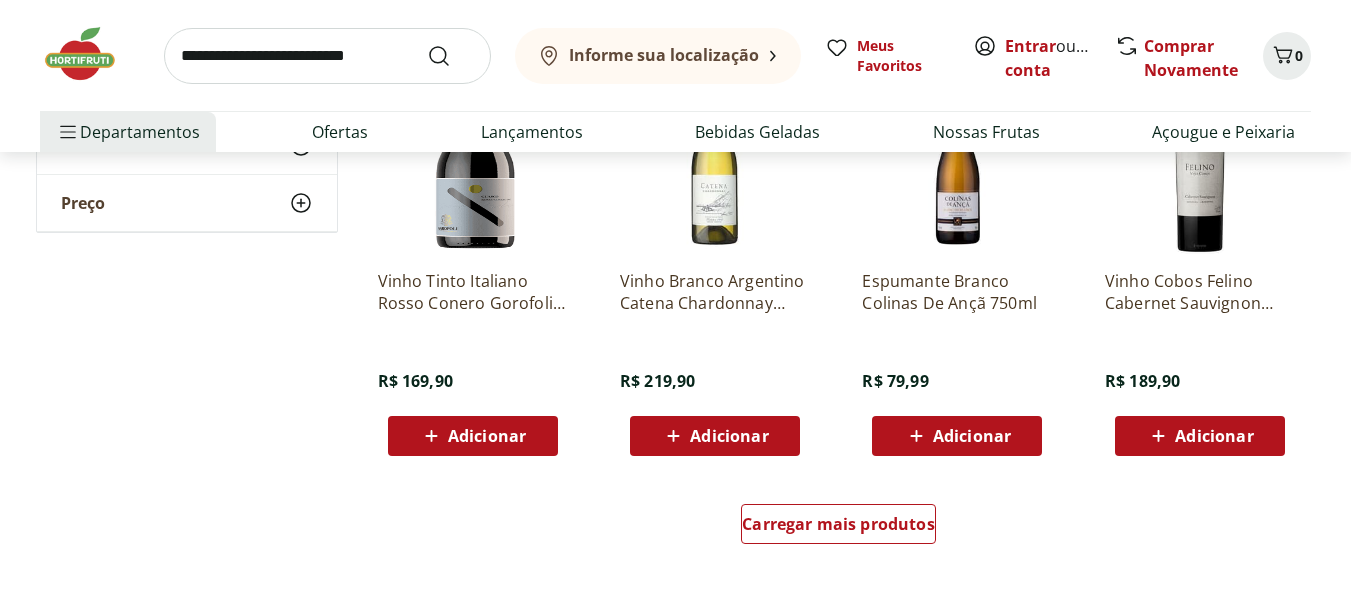 scroll, scrollTop: 19522, scrollLeft: 0, axis: vertical 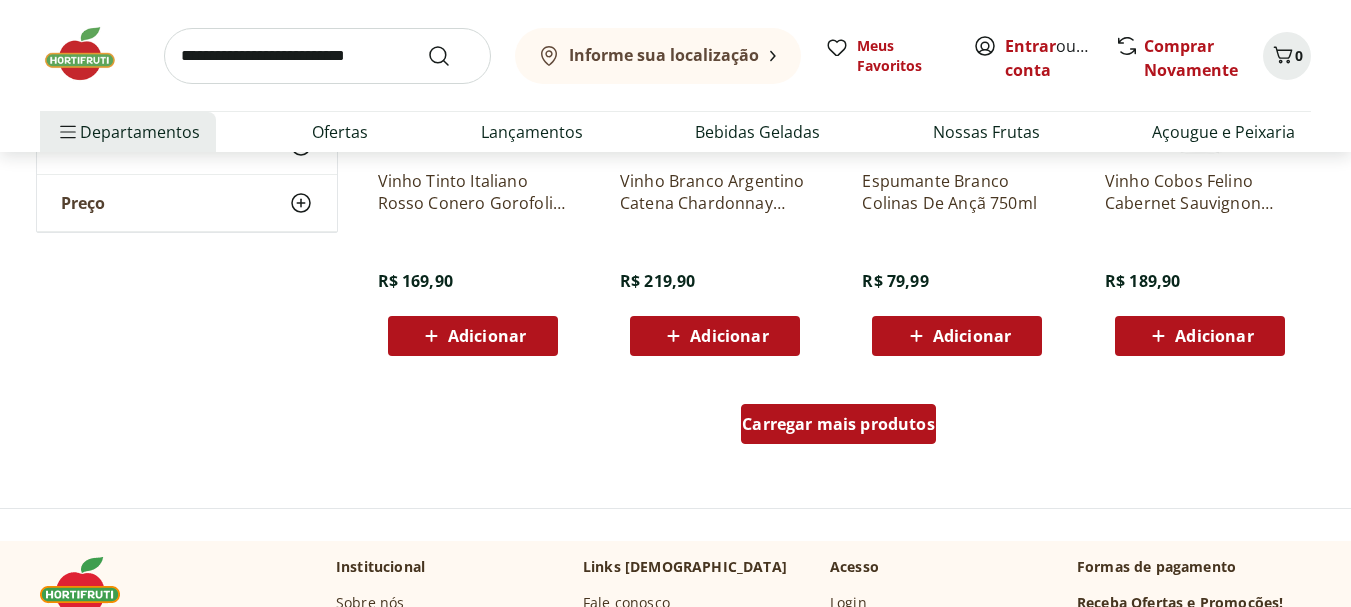 click on "Carregar mais produtos" at bounding box center [838, 424] 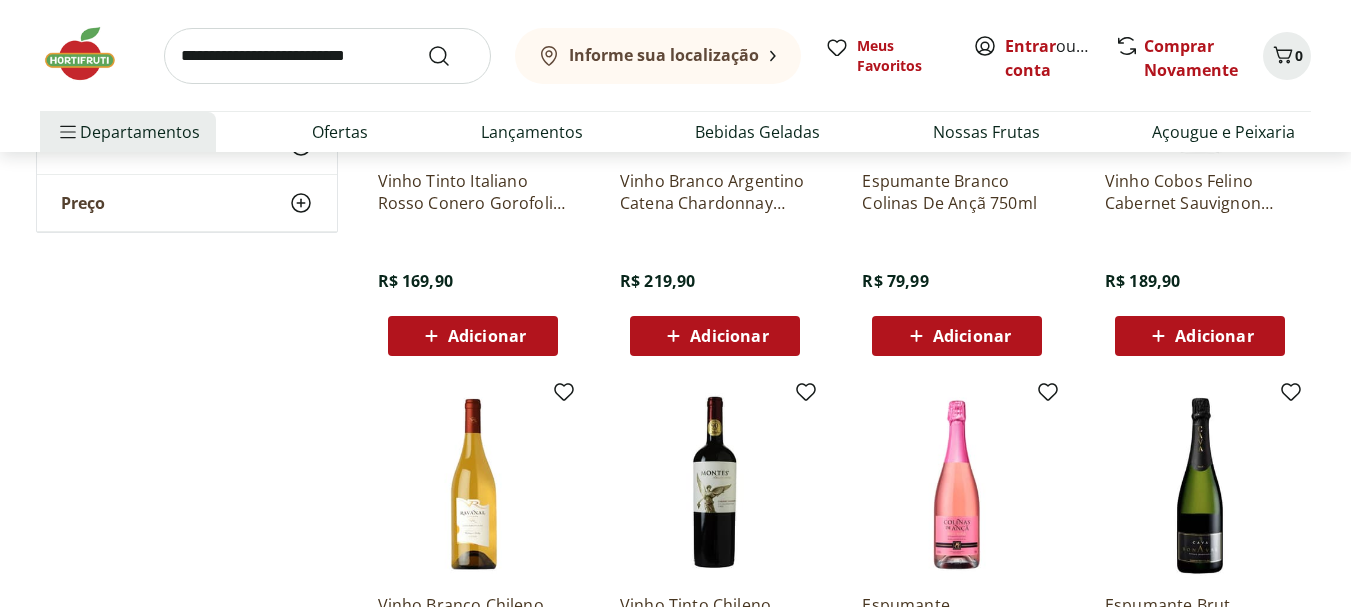 scroll, scrollTop: 19622, scrollLeft: 0, axis: vertical 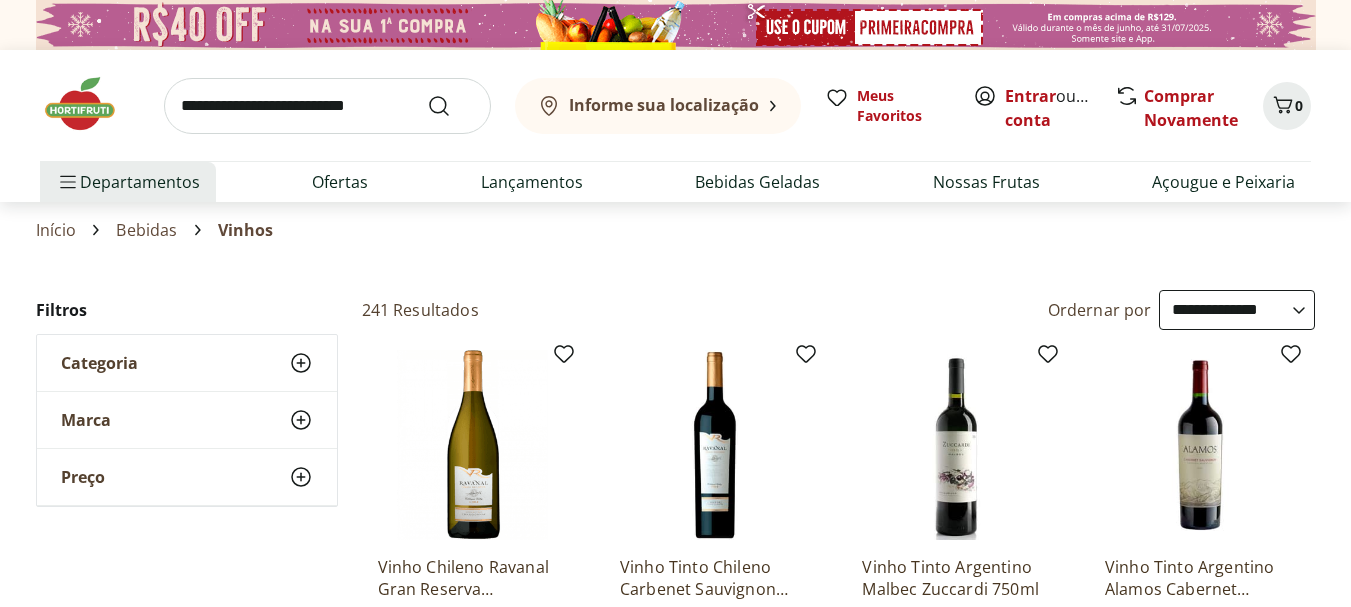 select on "**********" 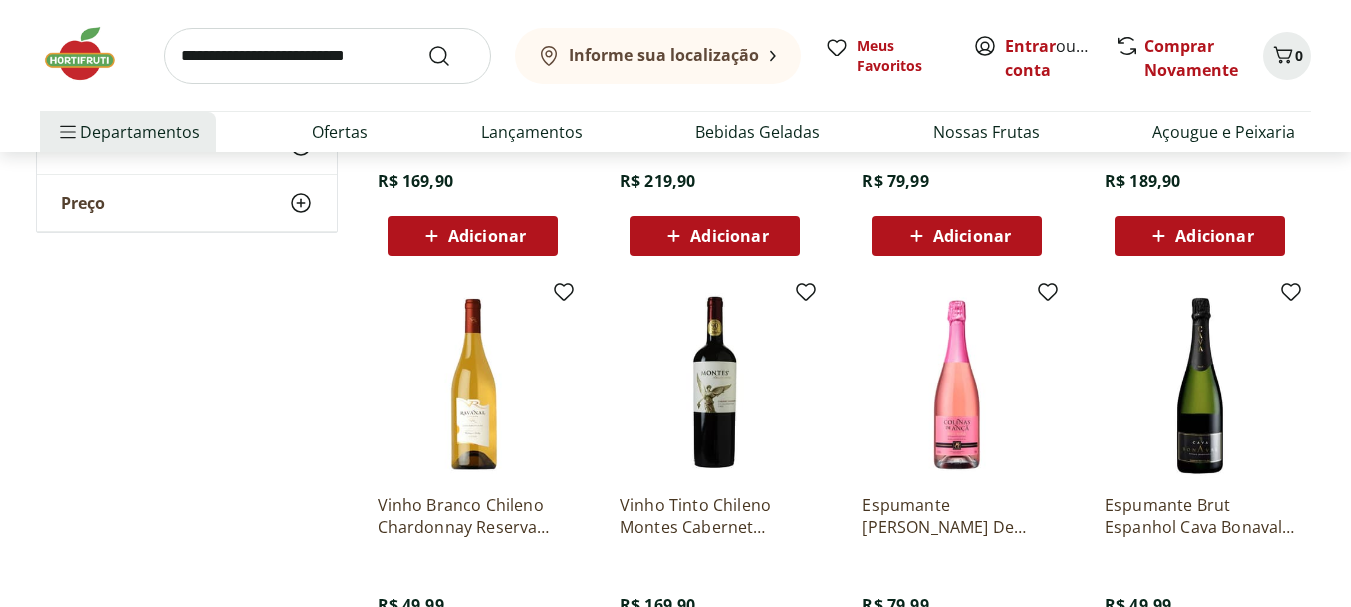 scroll, scrollTop: 0, scrollLeft: 0, axis: both 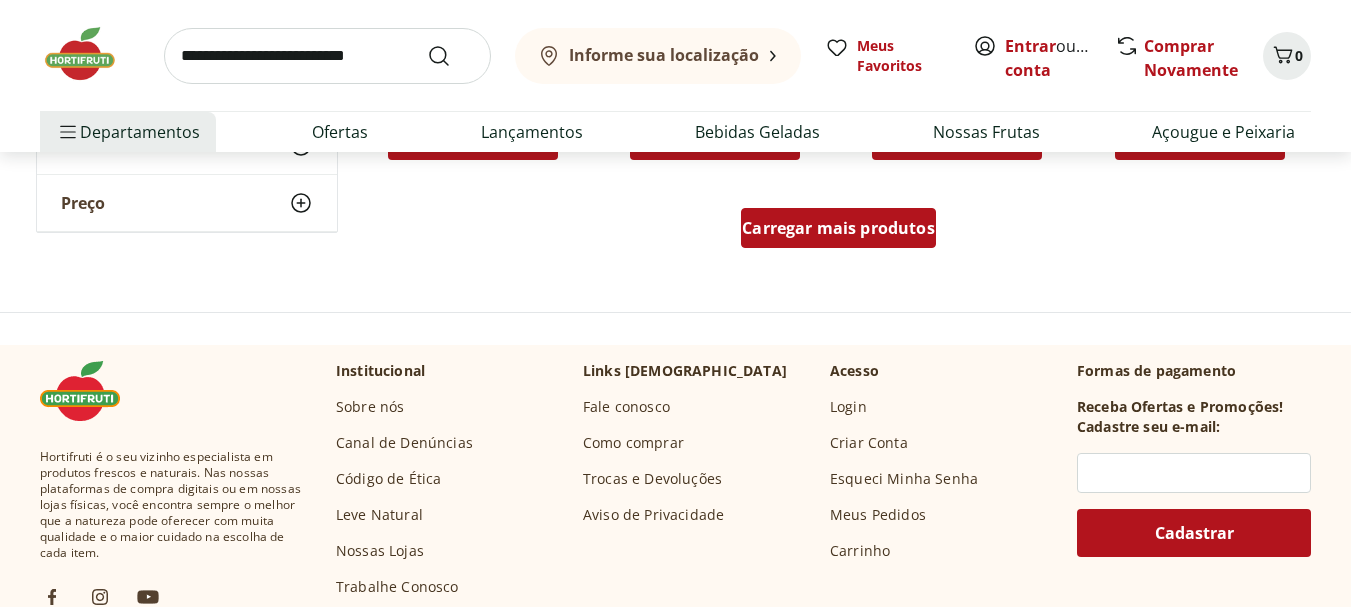 click on "Carregar mais produtos" at bounding box center (838, 228) 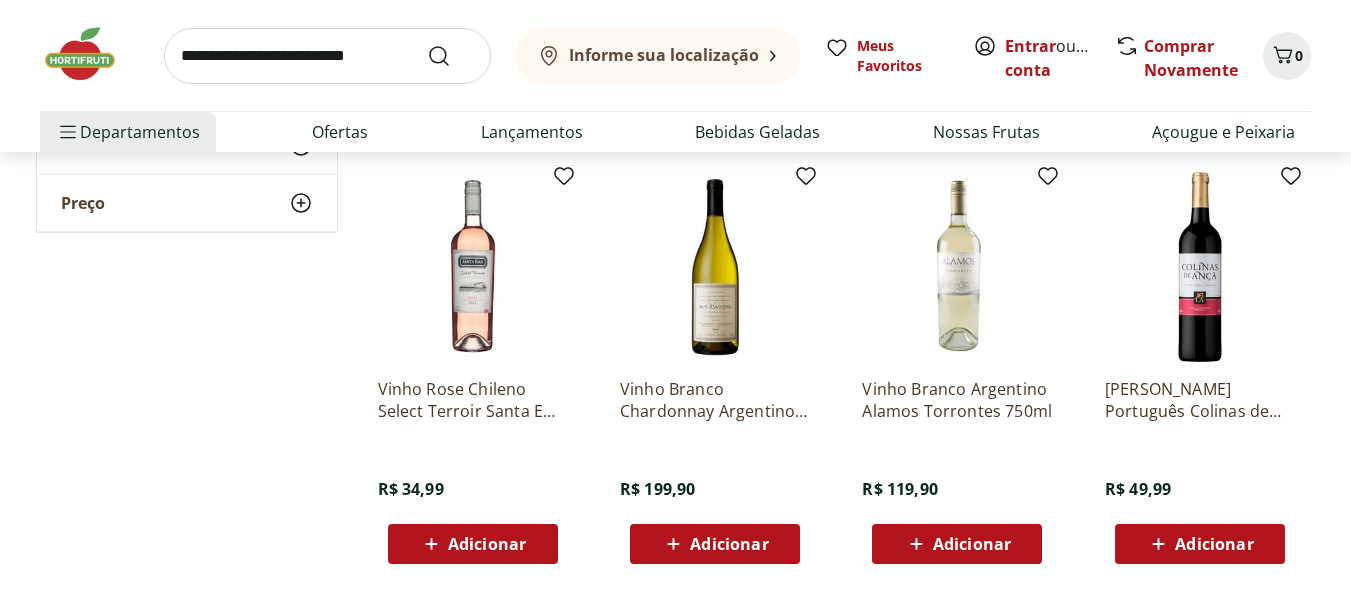 scroll, scrollTop: 22222, scrollLeft: 0, axis: vertical 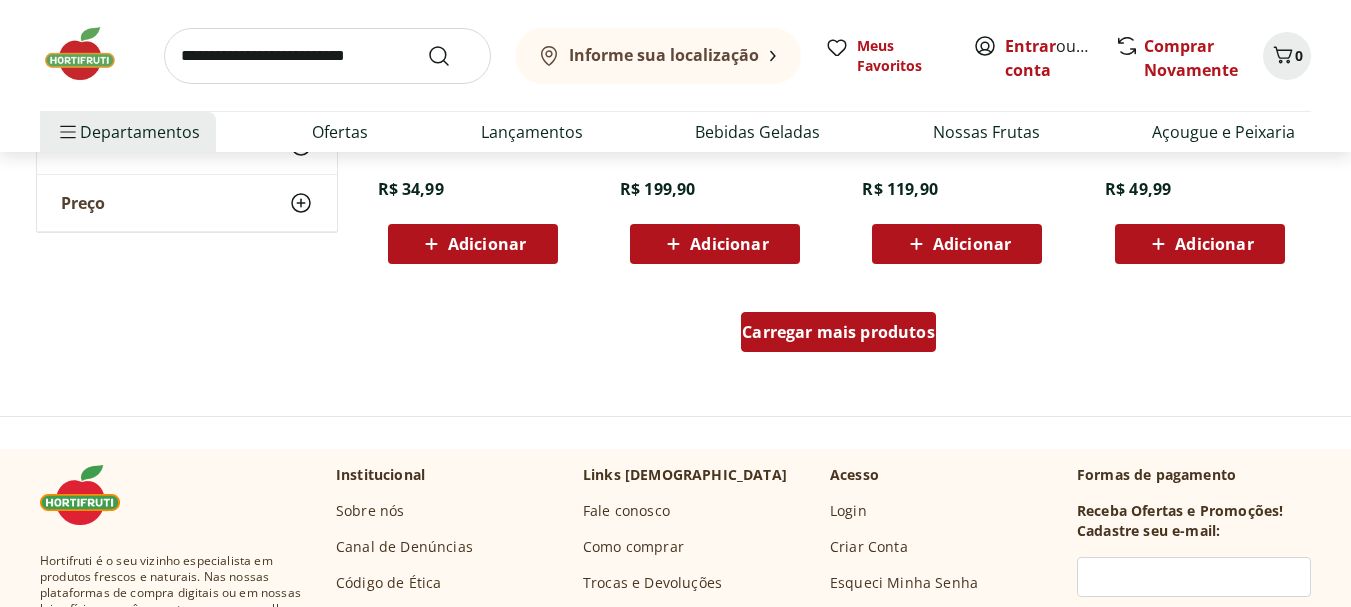 click on "Carregar mais produtos" at bounding box center (838, 332) 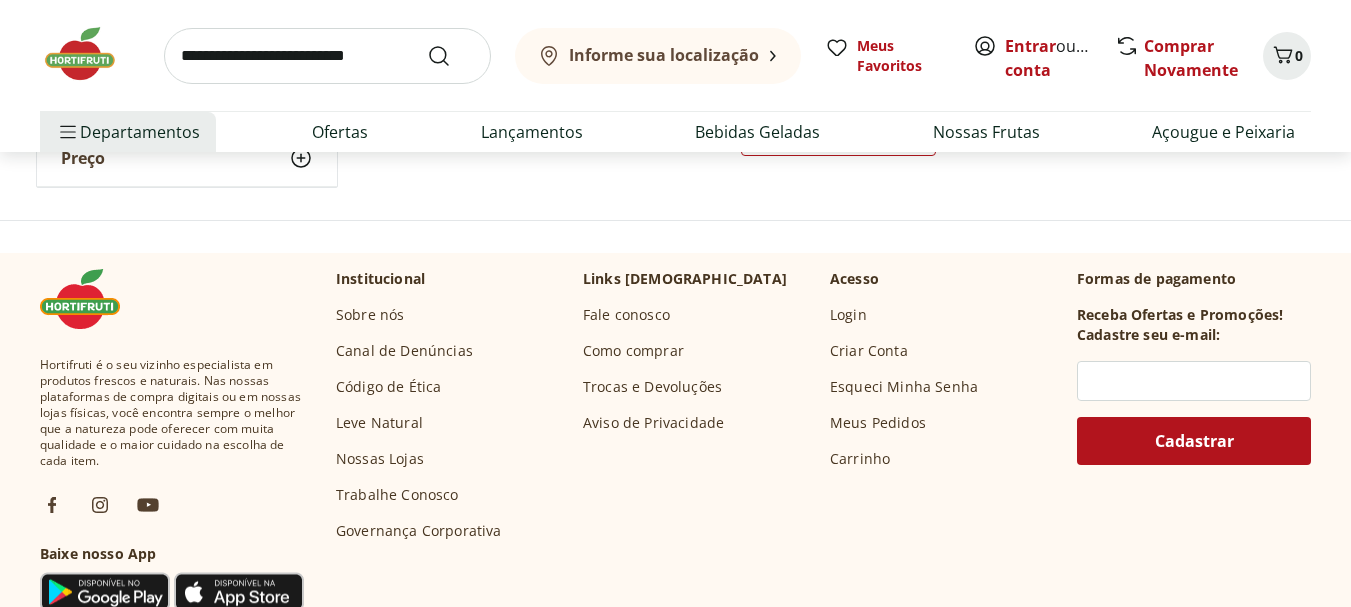 scroll, scrollTop: 23522, scrollLeft: 0, axis: vertical 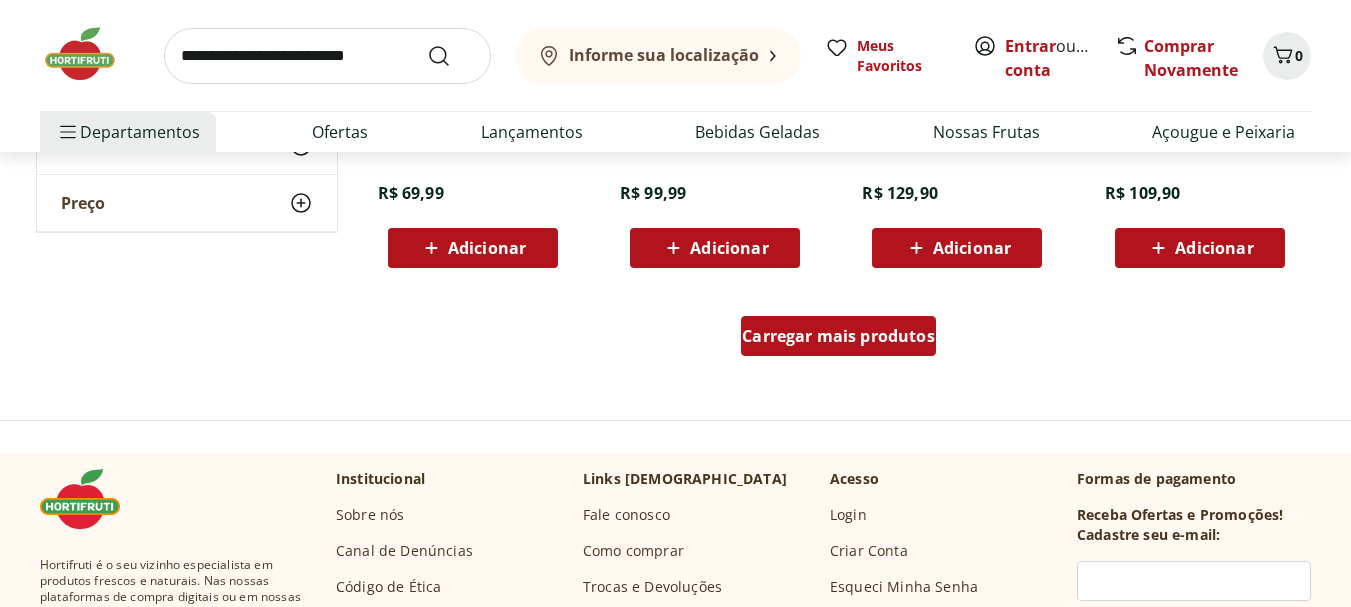 click on "Carregar mais produtos" at bounding box center (838, 336) 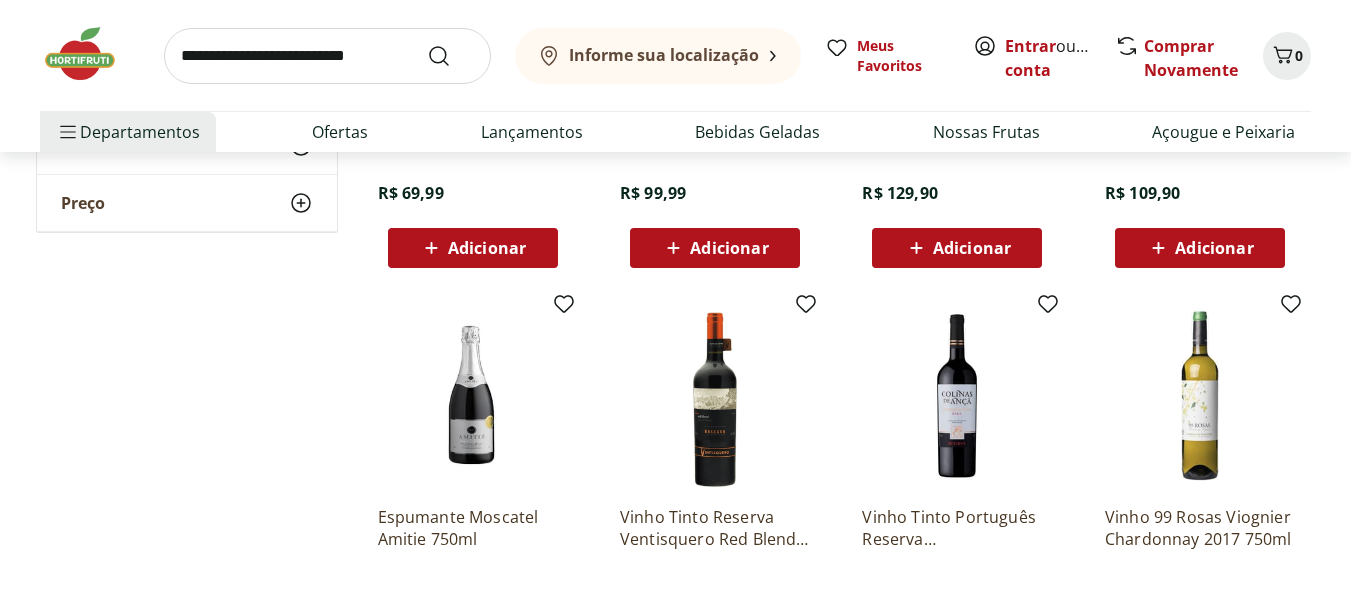 scroll, scrollTop: 23722, scrollLeft: 0, axis: vertical 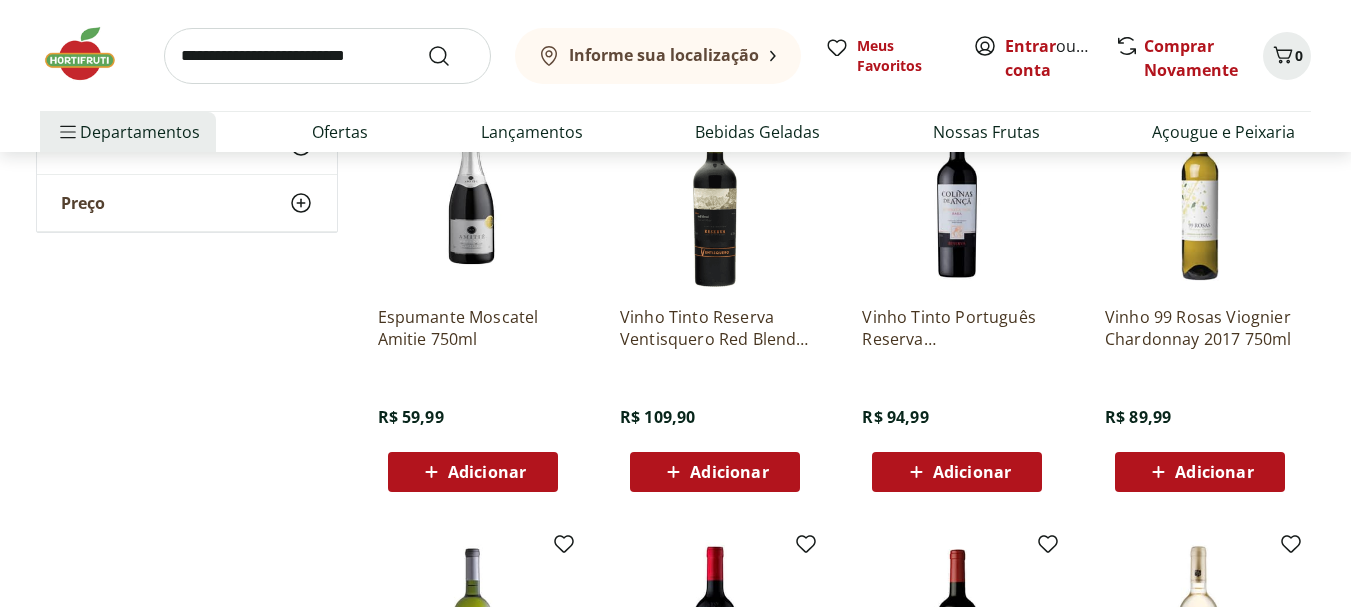 click at bounding box center [957, 195] 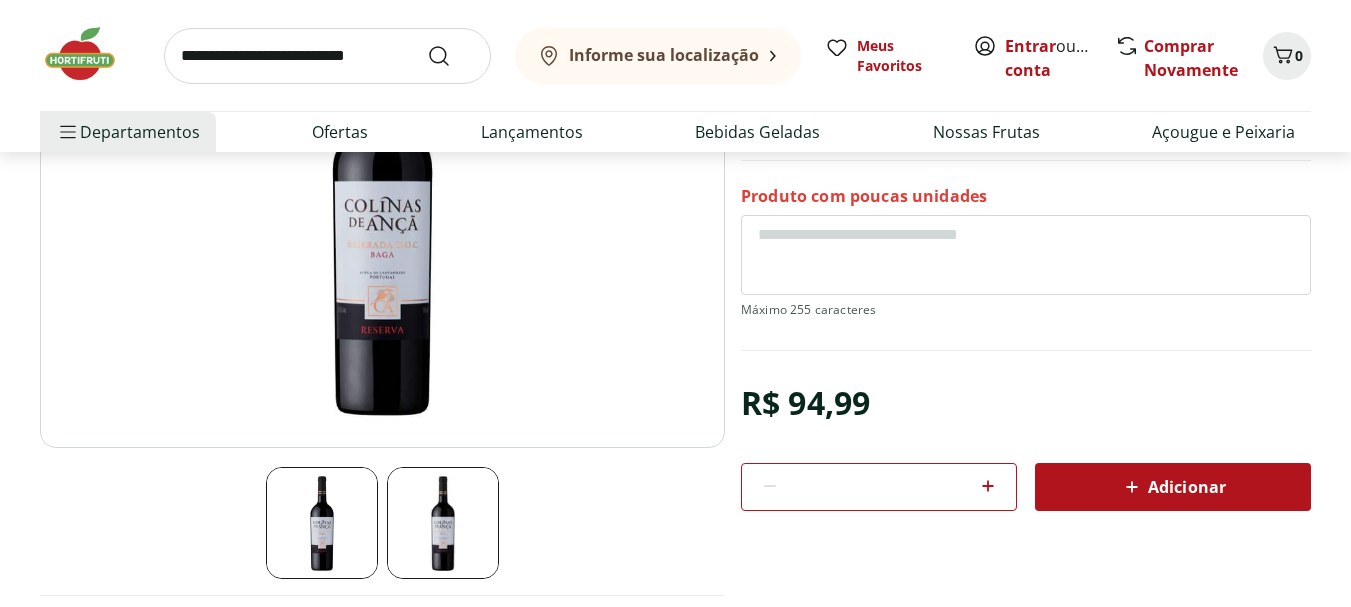 scroll, scrollTop: 190, scrollLeft: 0, axis: vertical 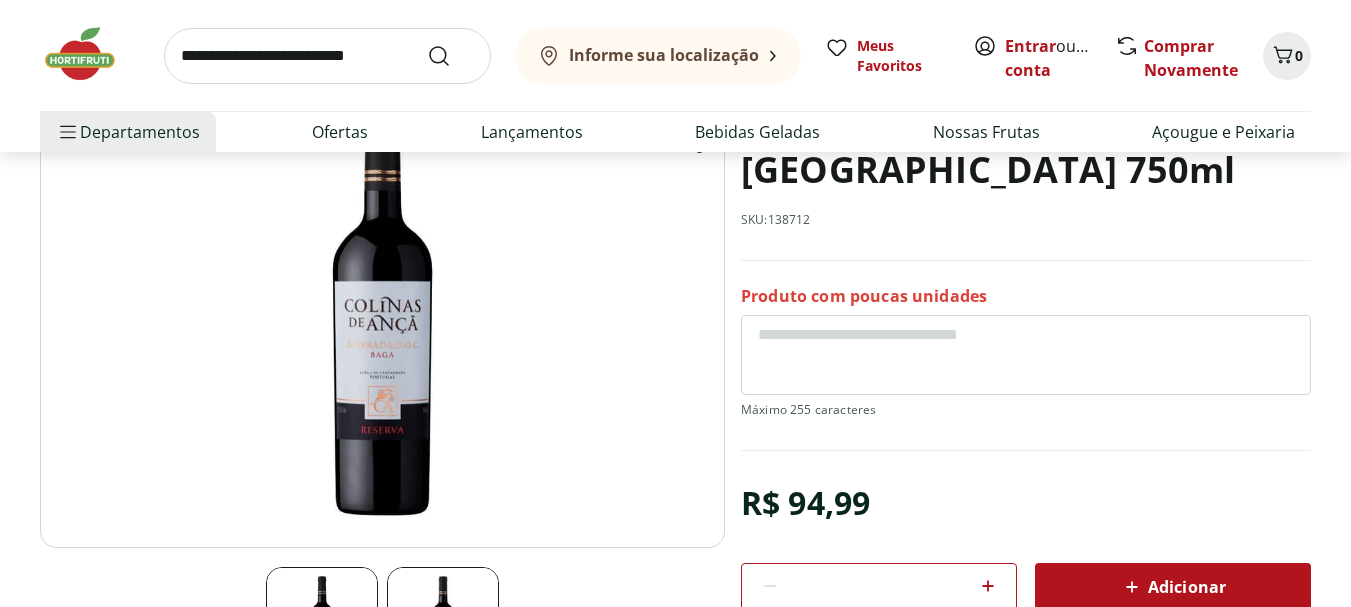 click at bounding box center [382, 308] 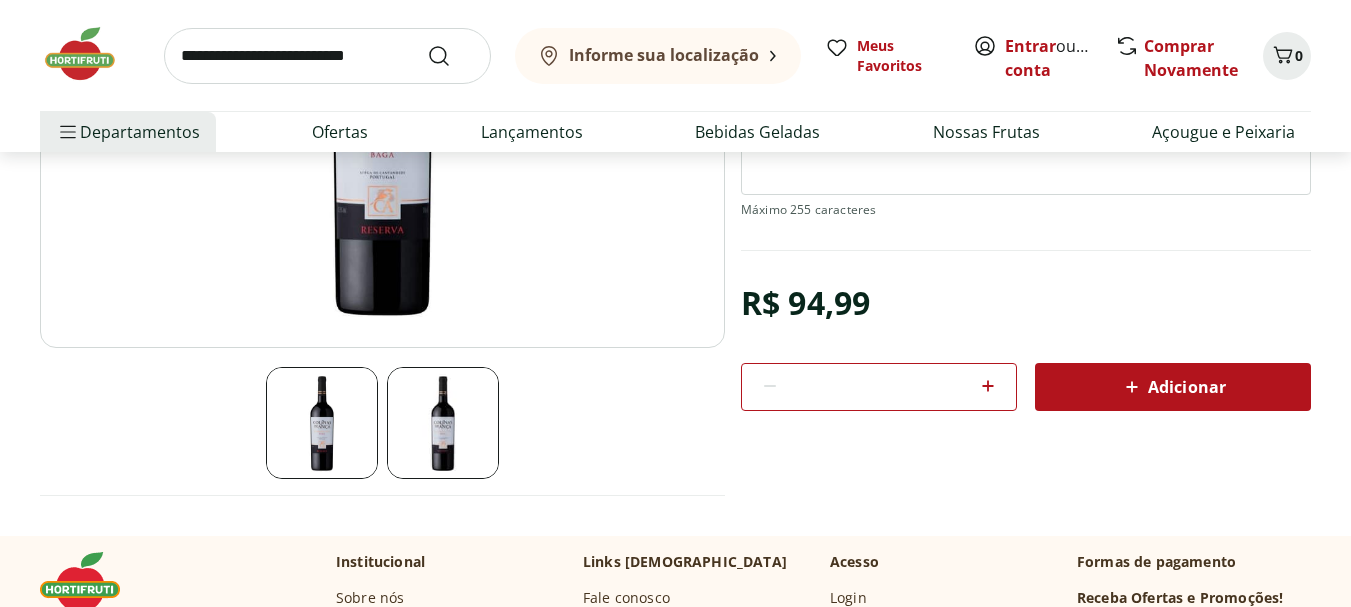 click at bounding box center (322, 423) 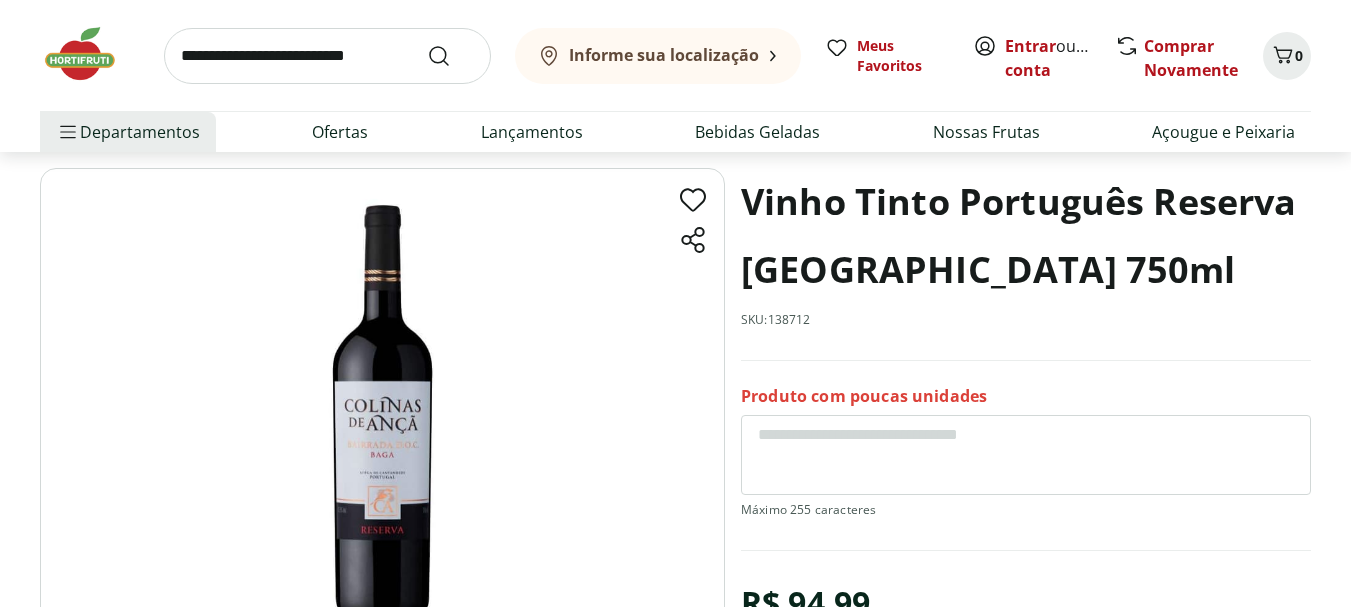 scroll, scrollTop: 0, scrollLeft: 0, axis: both 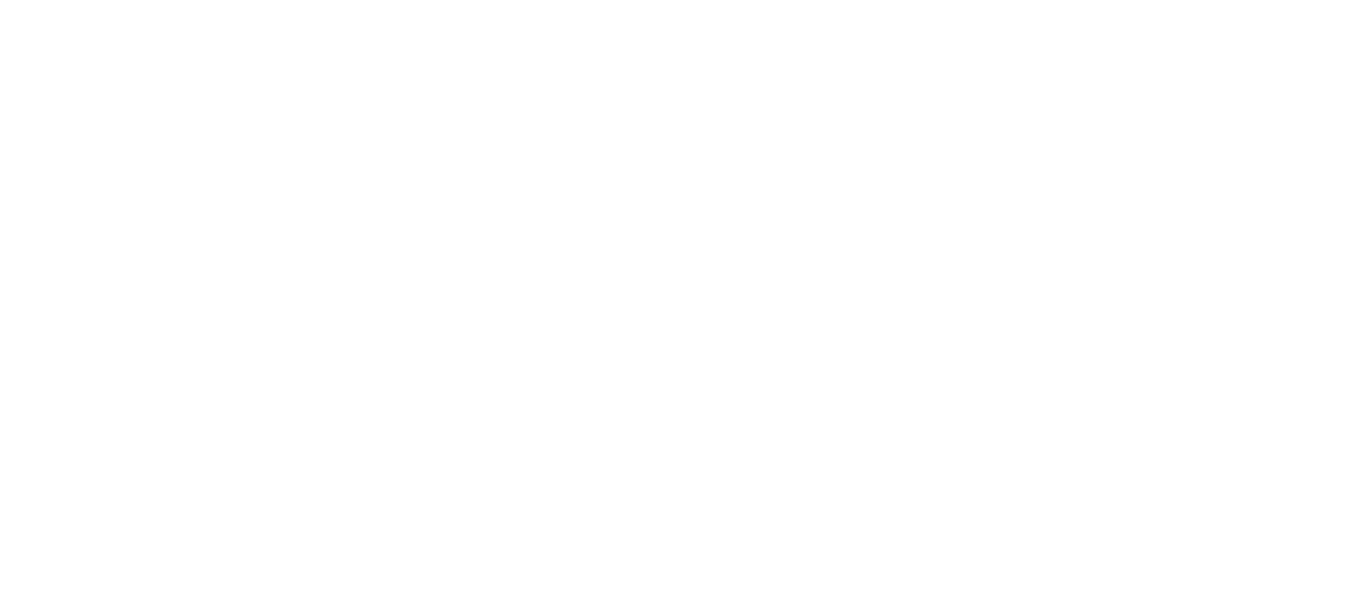 select on "**********" 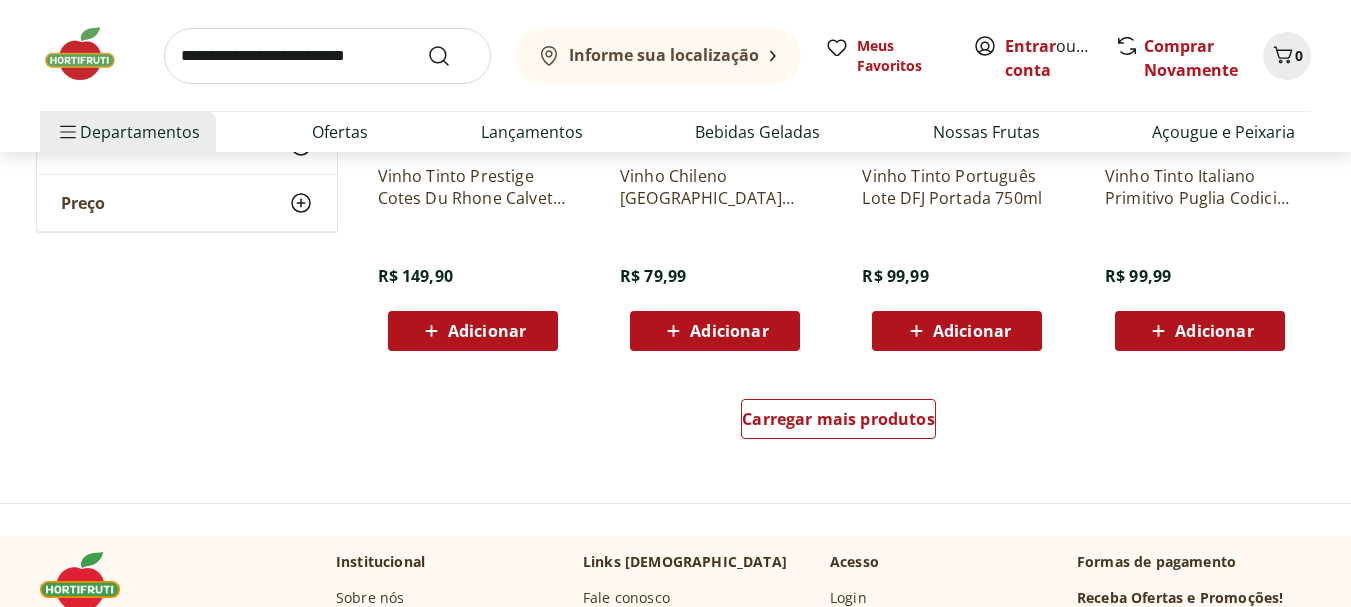 scroll, scrollTop: 24843, scrollLeft: 0, axis: vertical 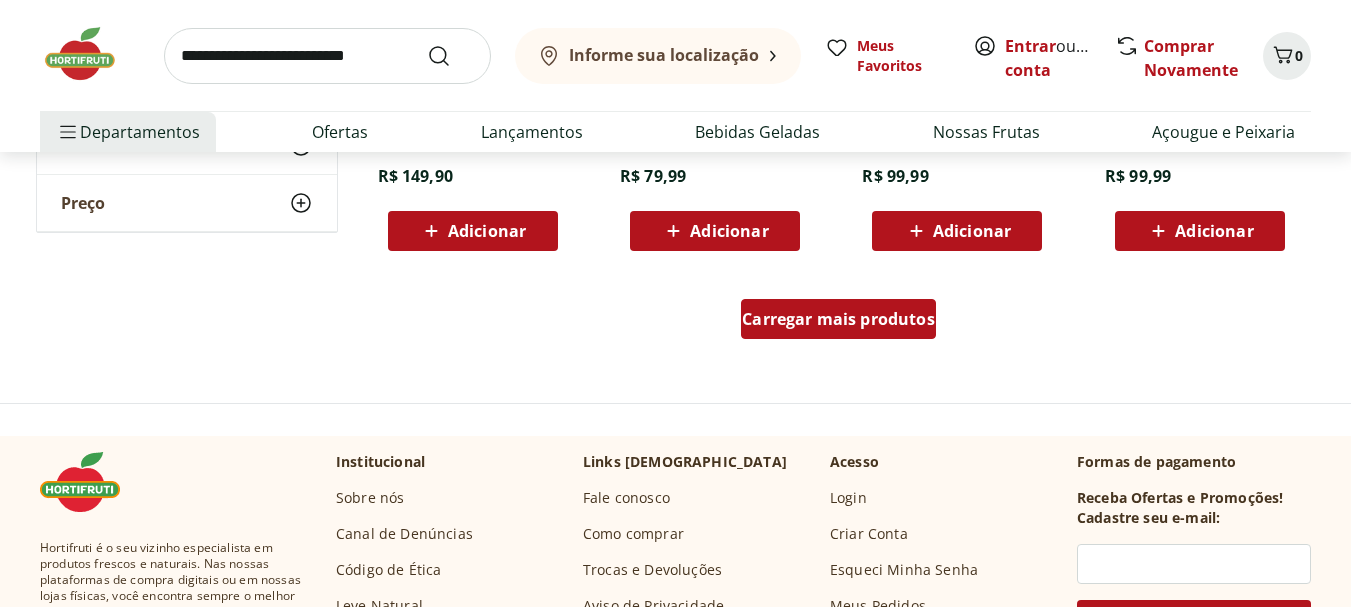 click on "Carregar mais produtos" at bounding box center (838, 319) 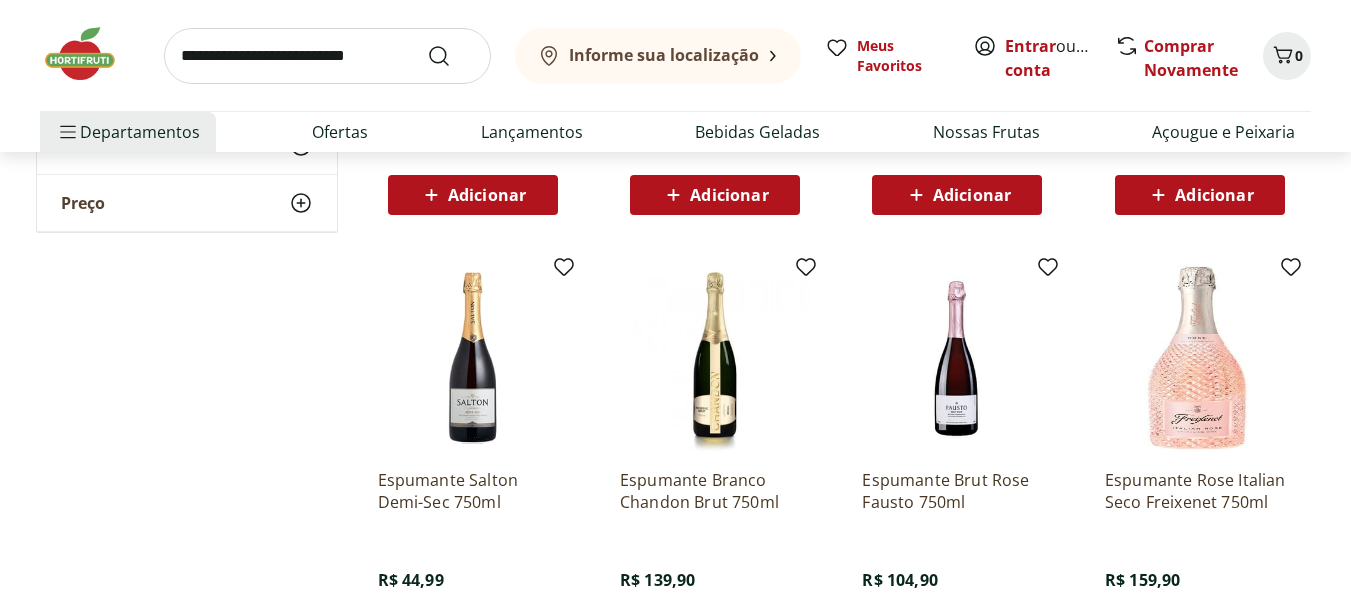 scroll, scrollTop: 26043, scrollLeft: 0, axis: vertical 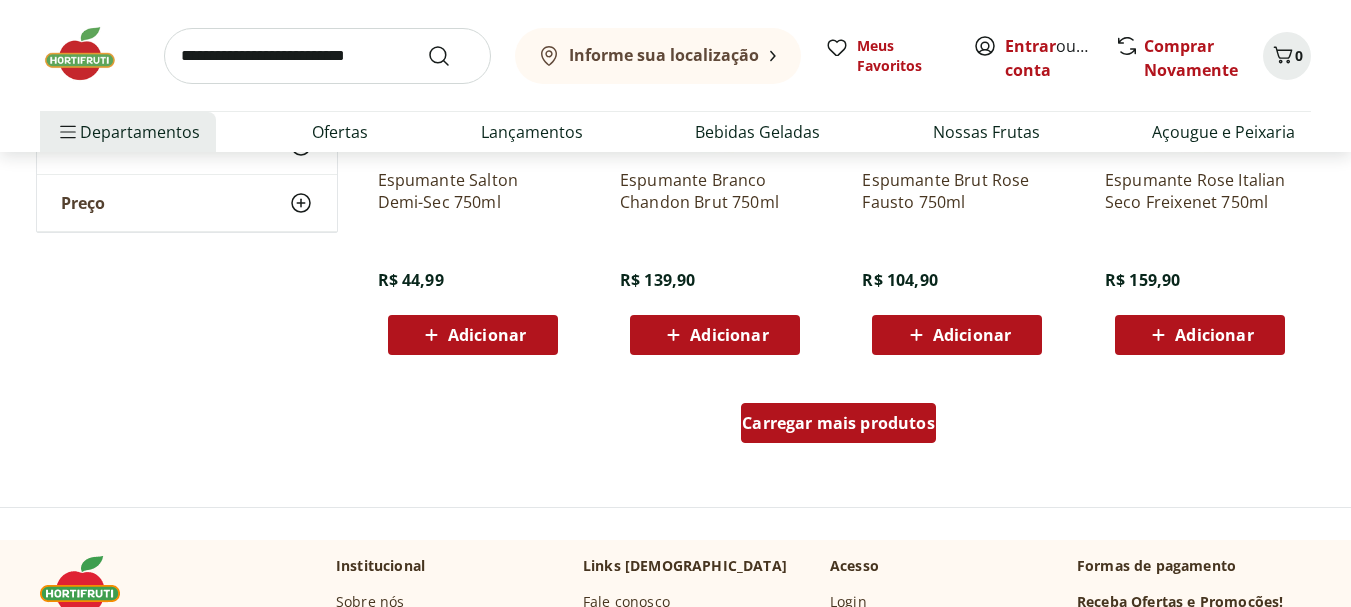 click on "Carregar mais produtos" at bounding box center (838, 423) 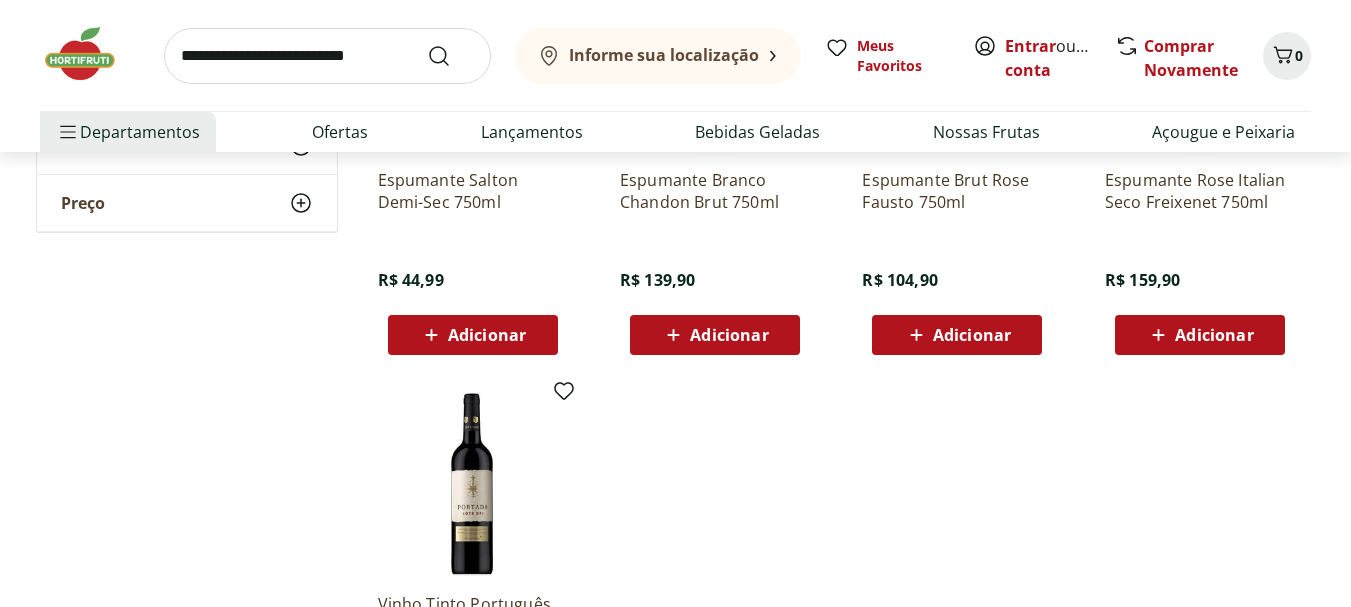 scroll, scrollTop: 26243, scrollLeft: 0, axis: vertical 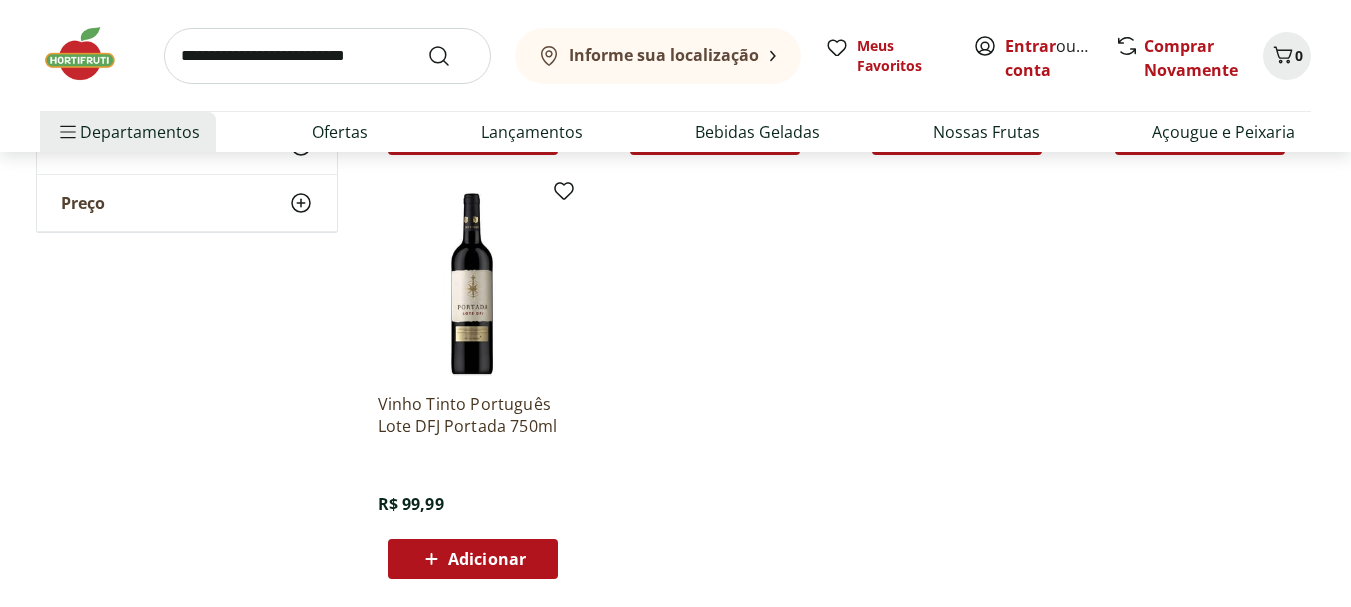 click at bounding box center [473, 282] 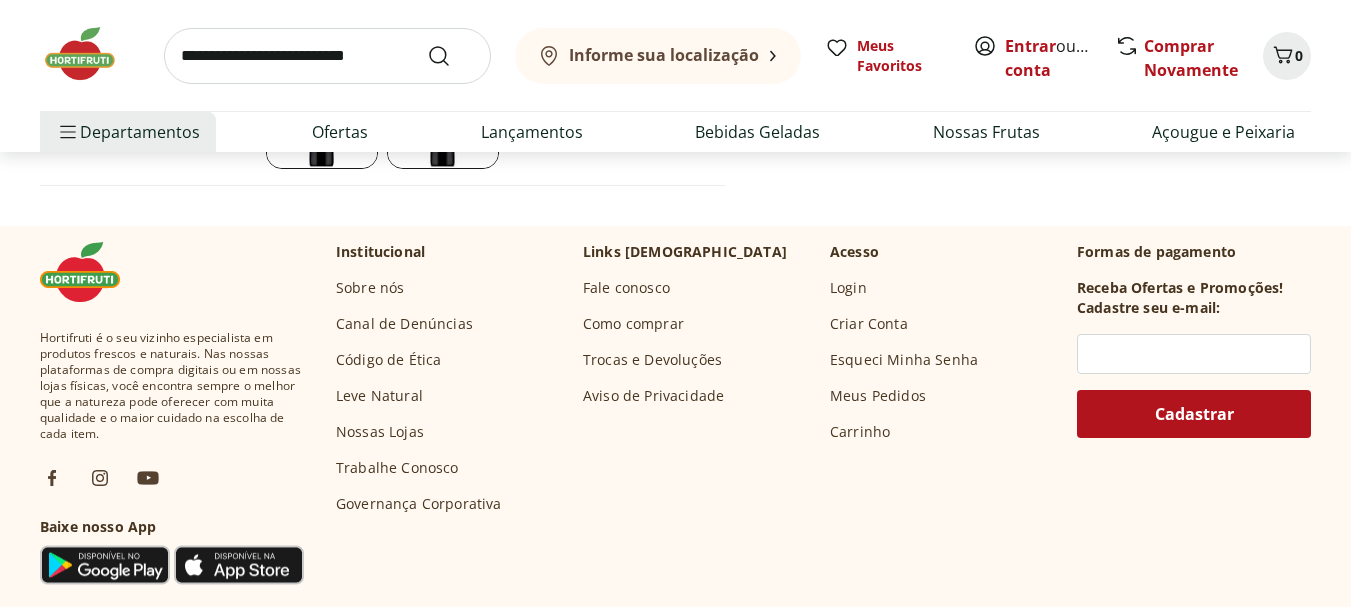 scroll, scrollTop: 500, scrollLeft: 0, axis: vertical 